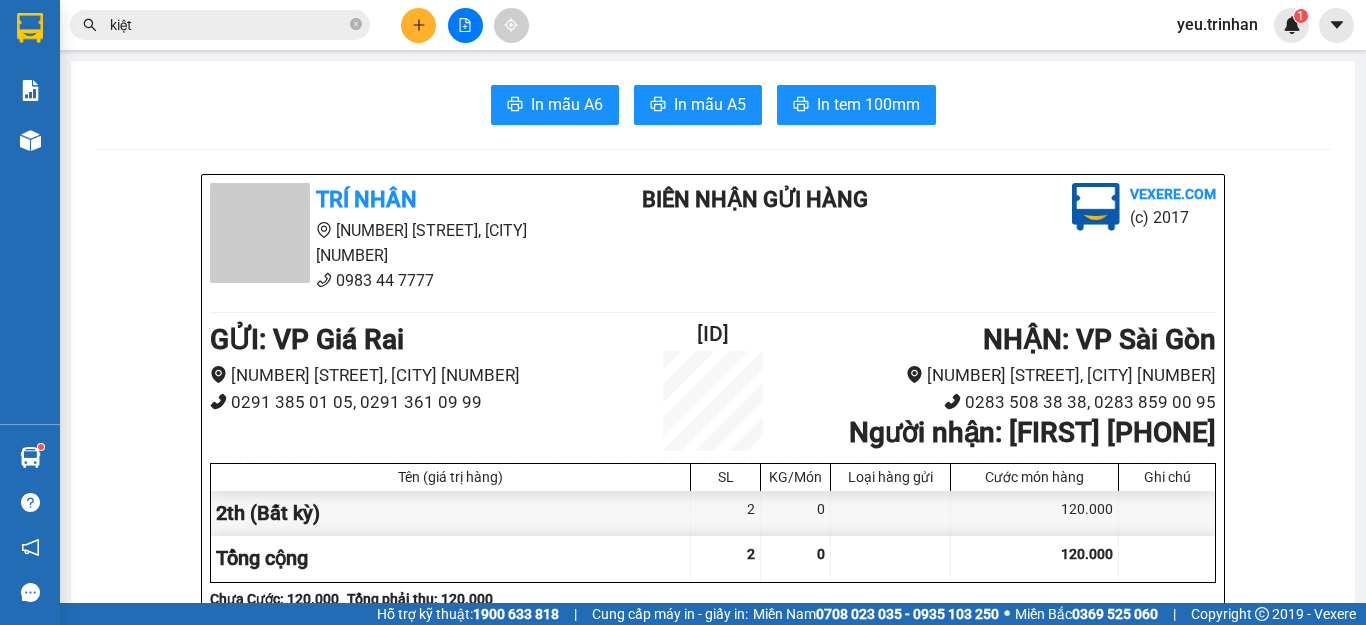 scroll, scrollTop: 0, scrollLeft: 0, axis: both 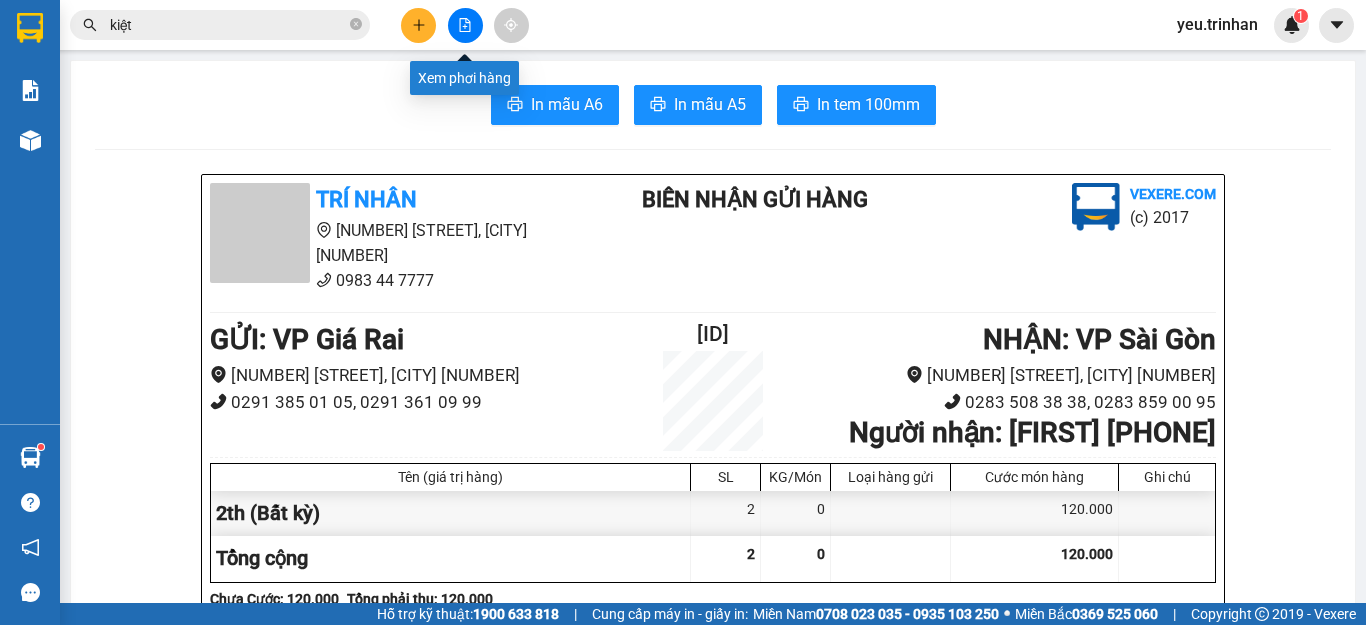 click 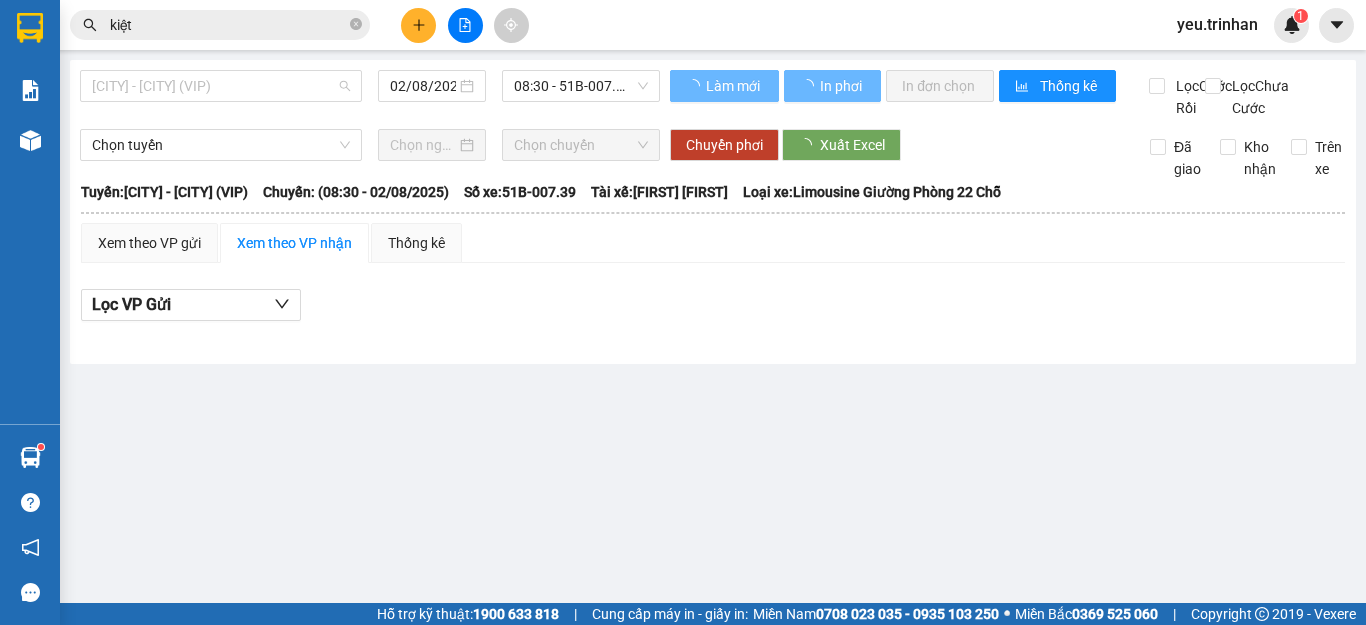drag, startPoint x: 230, startPoint y: 75, endPoint x: 195, endPoint y: 167, distance: 98.43272 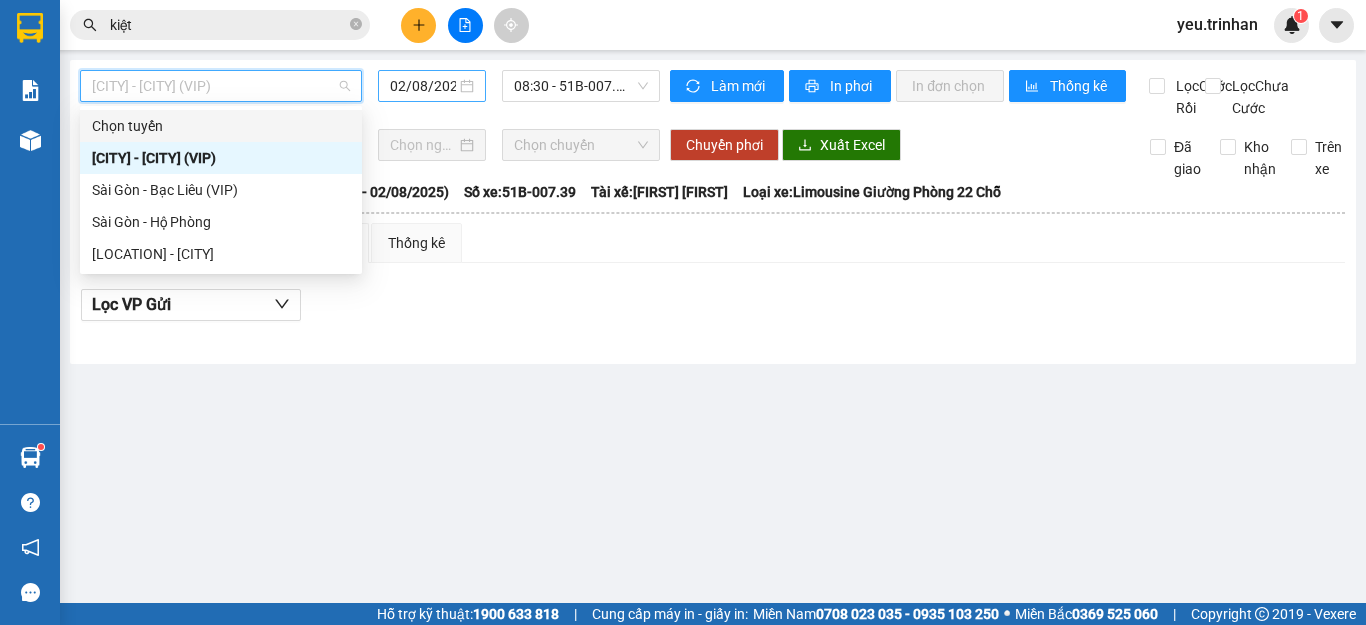 click on "02/08/2025" at bounding box center (423, 86) 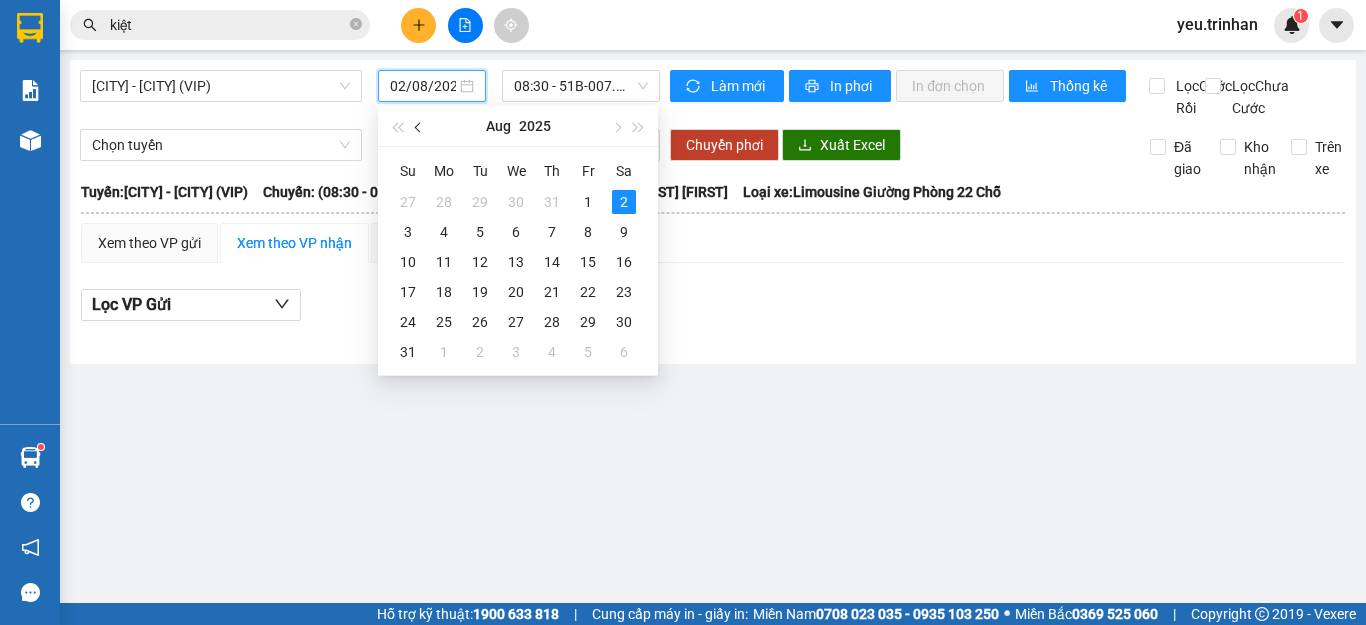 click at bounding box center [419, 126] 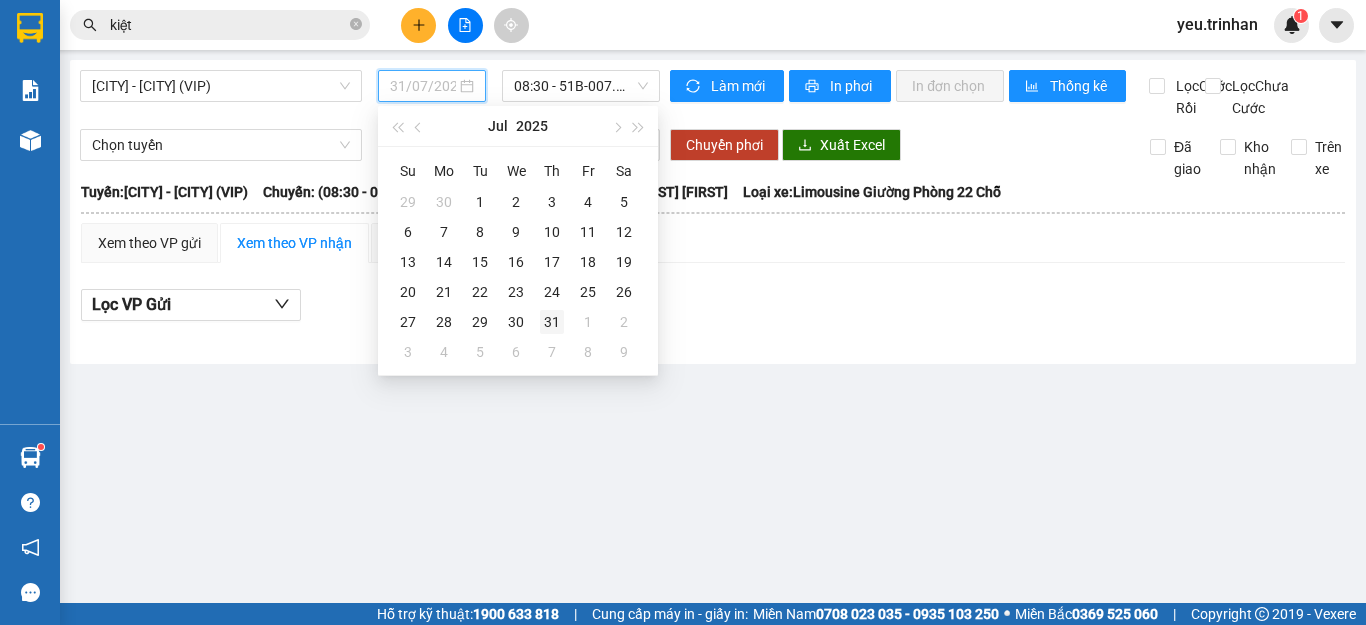 click on "31" at bounding box center [552, 322] 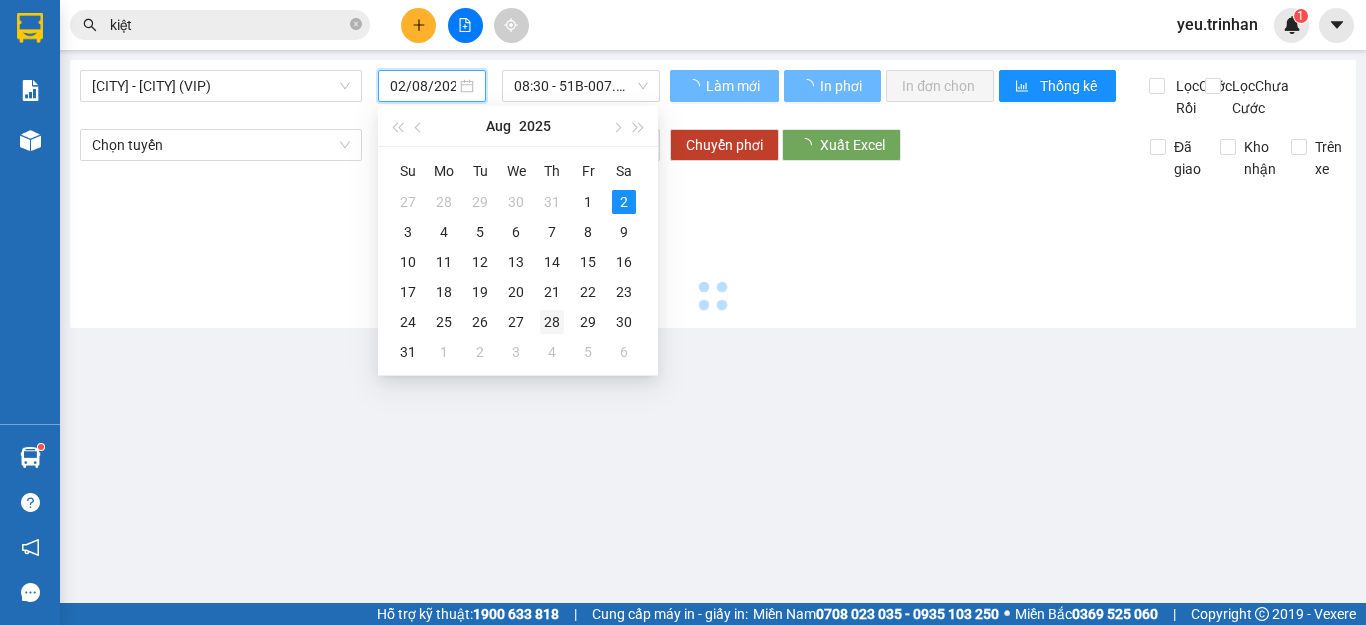type on "31/07/2025" 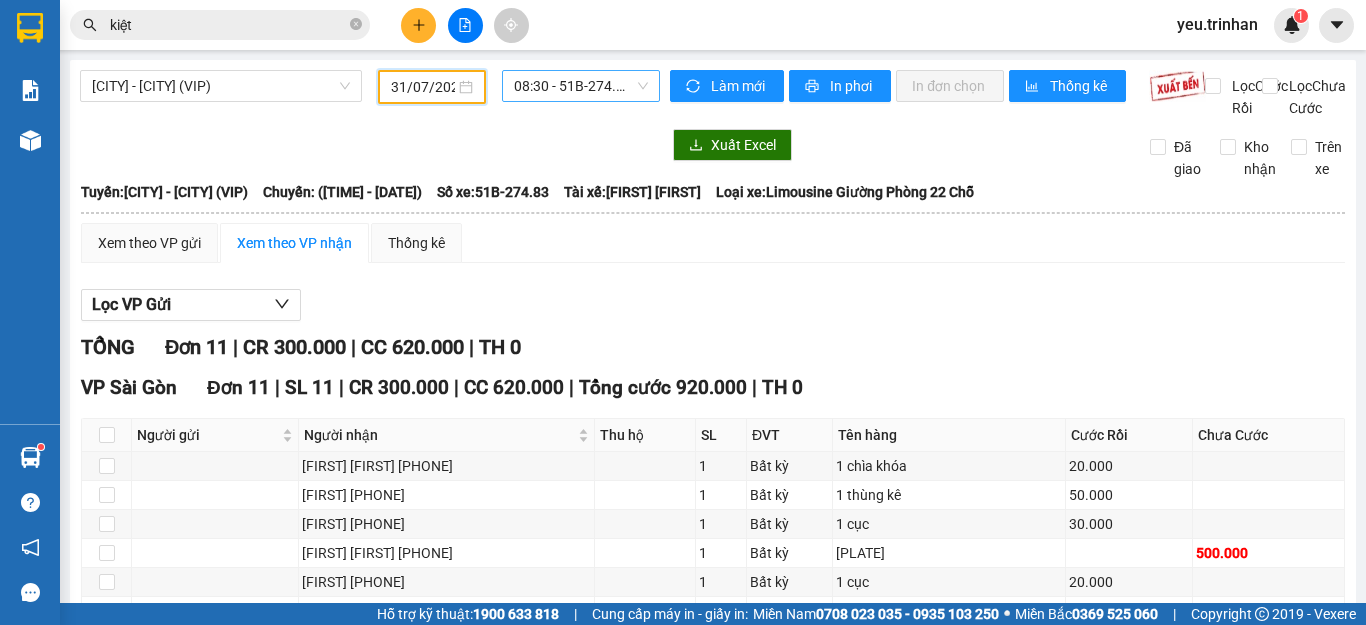 click on "08:30     - 51B-274.83" at bounding box center (581, 86) 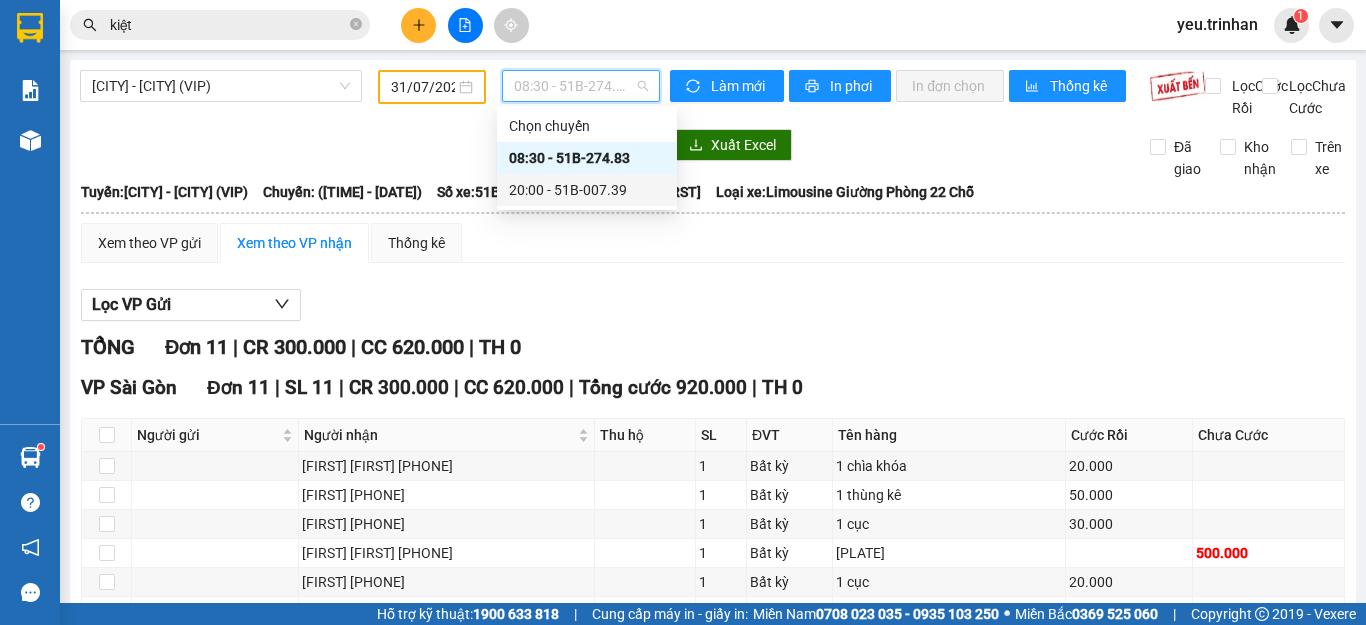 click on "20:00     - 51B-007.39" at bounding box center [587, 190] 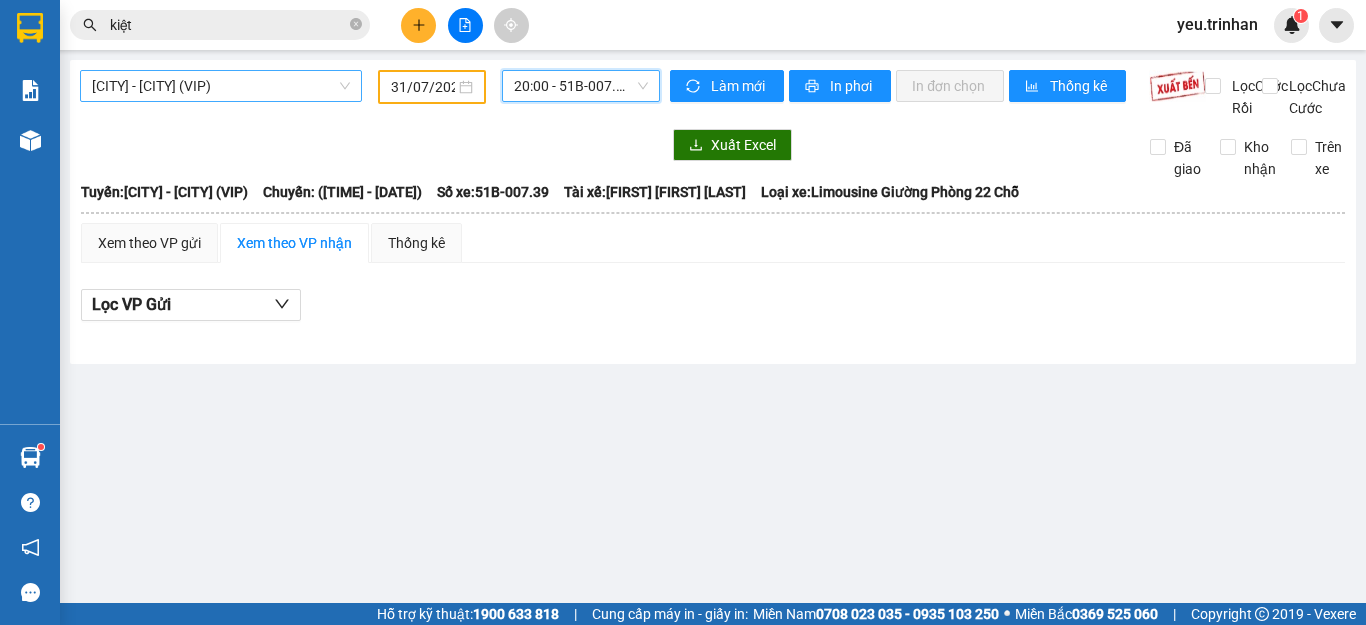 click on "[CITY] - [CITY] (VIP)" at bounding box center (221, 86) 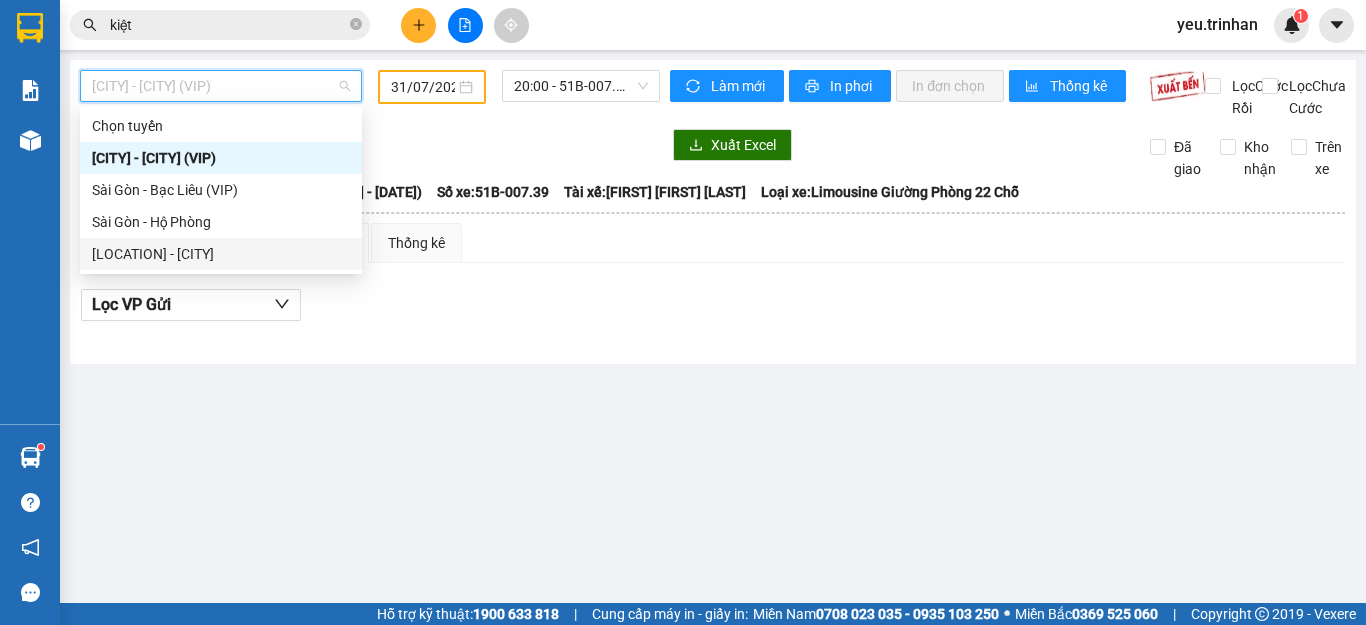 click on "[LOCATION] - [CITY]" at bounding box center (221, 254) 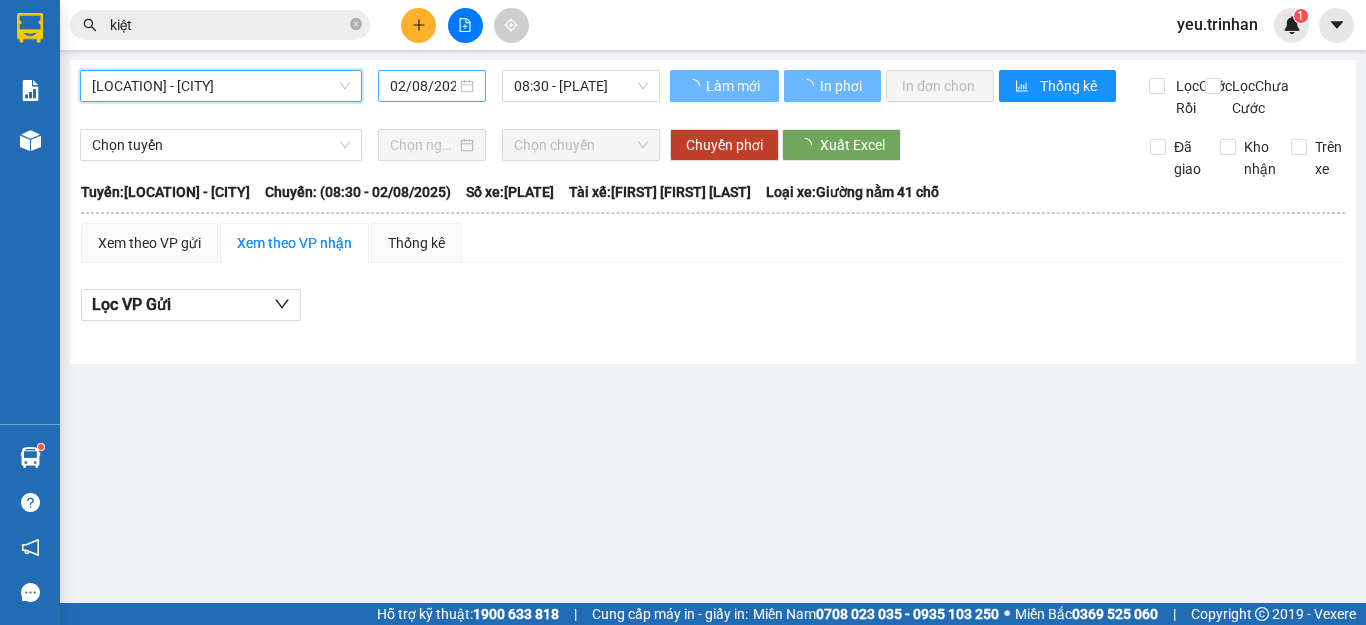 click on "02/08/2025" at bounding box center [423, 86] 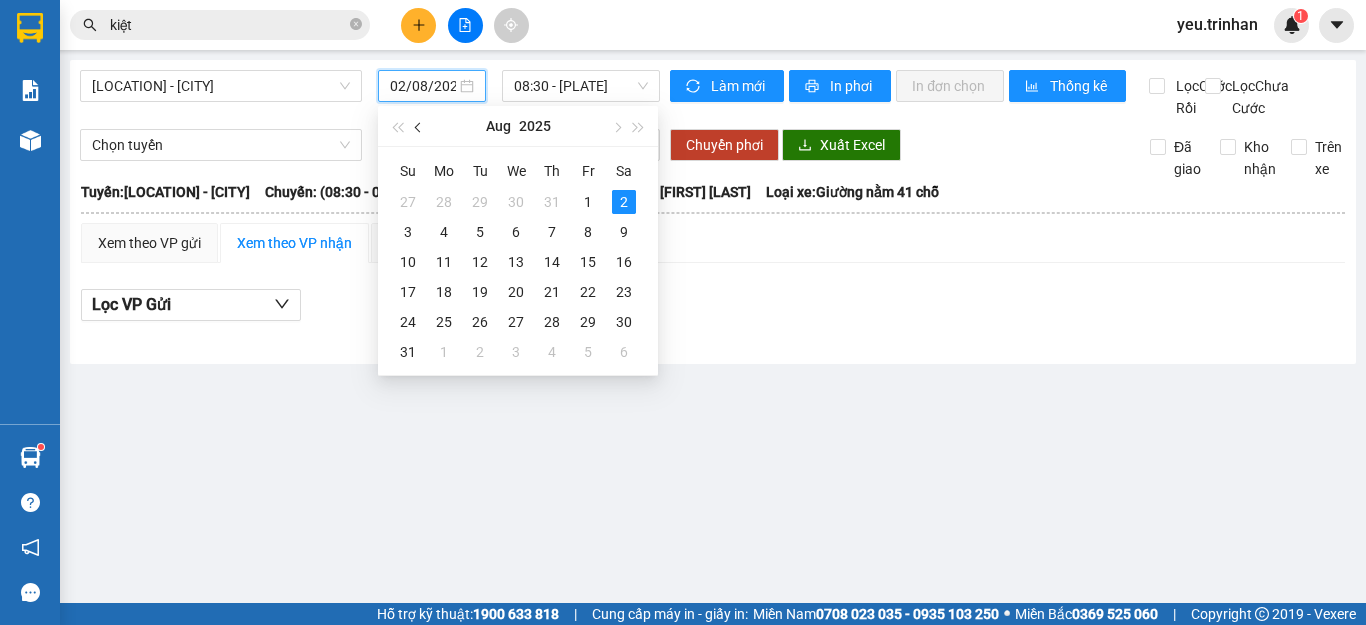 click at bounding box center [420, 128] 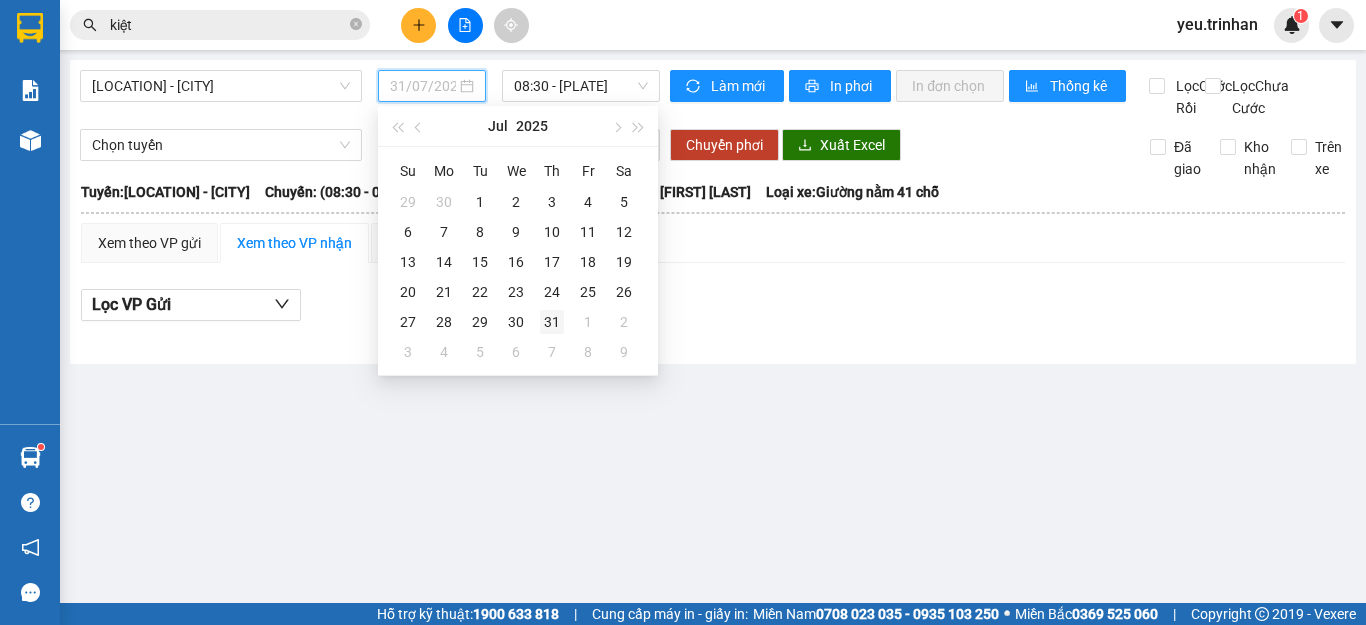 click on "31" at bounding box center [552, 322] 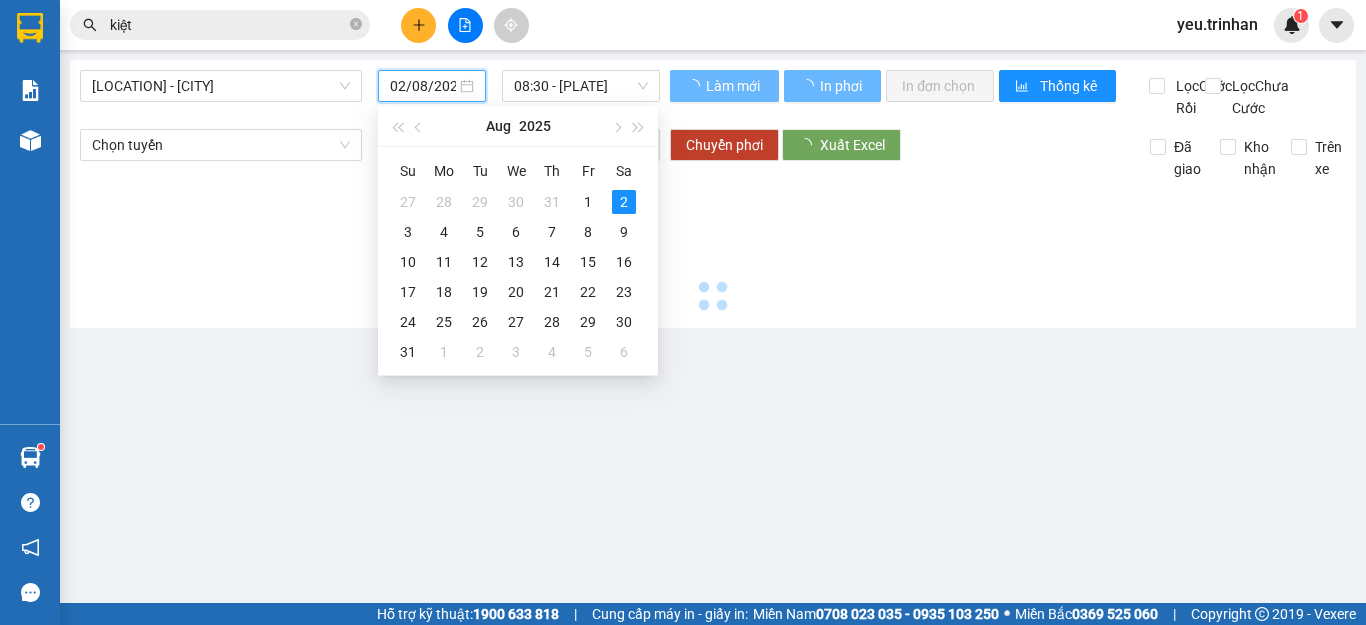 type on "31/07/2025" 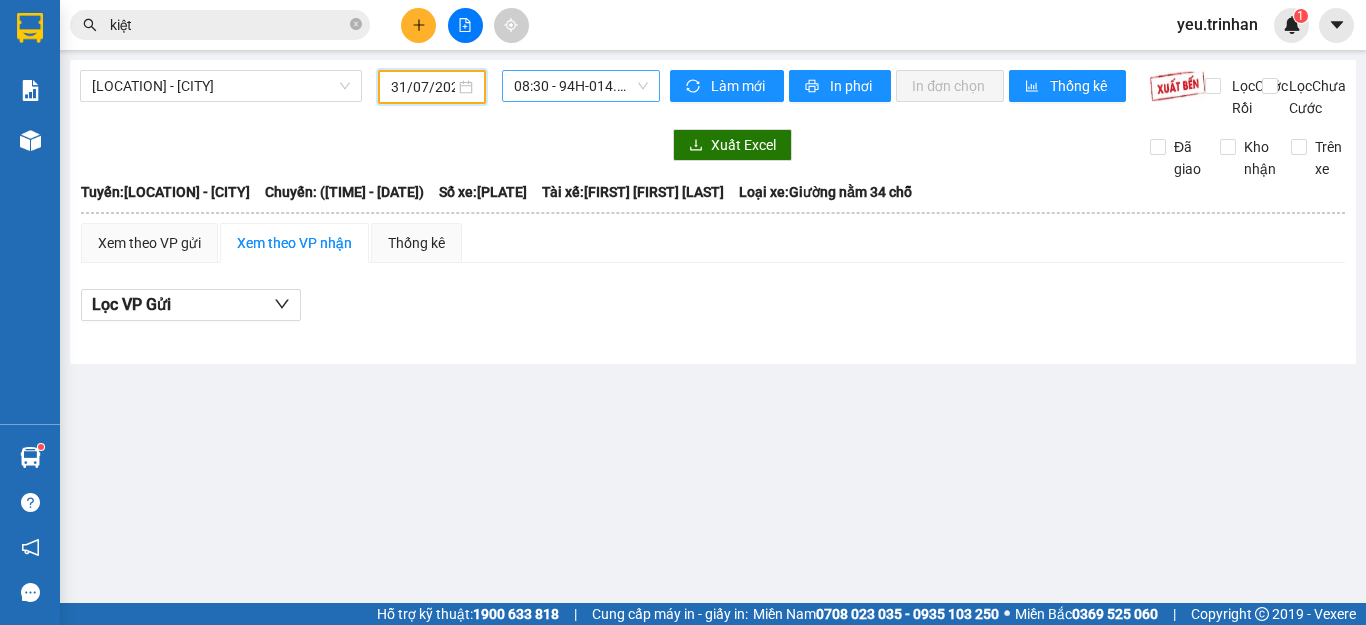 click on "[TIME] - [PLATE]" at bounding box center (581, 86) 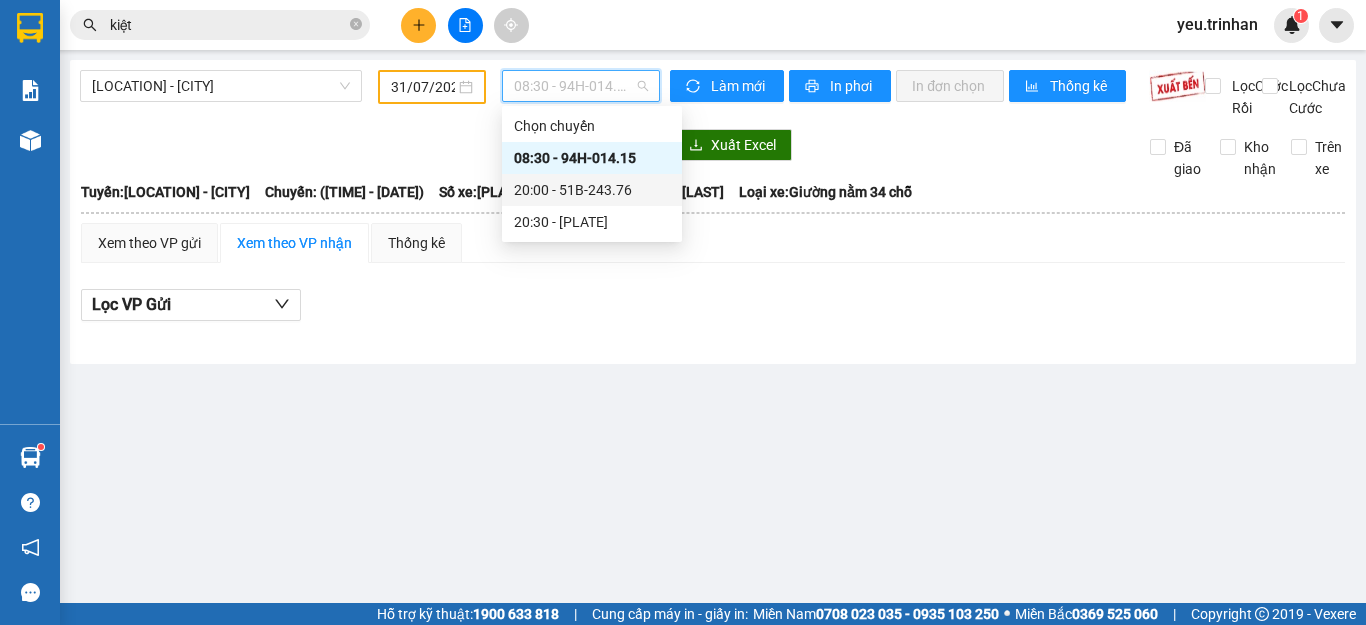 click on "[TIME] - [PLATE]" at bounding box center (592, 190) 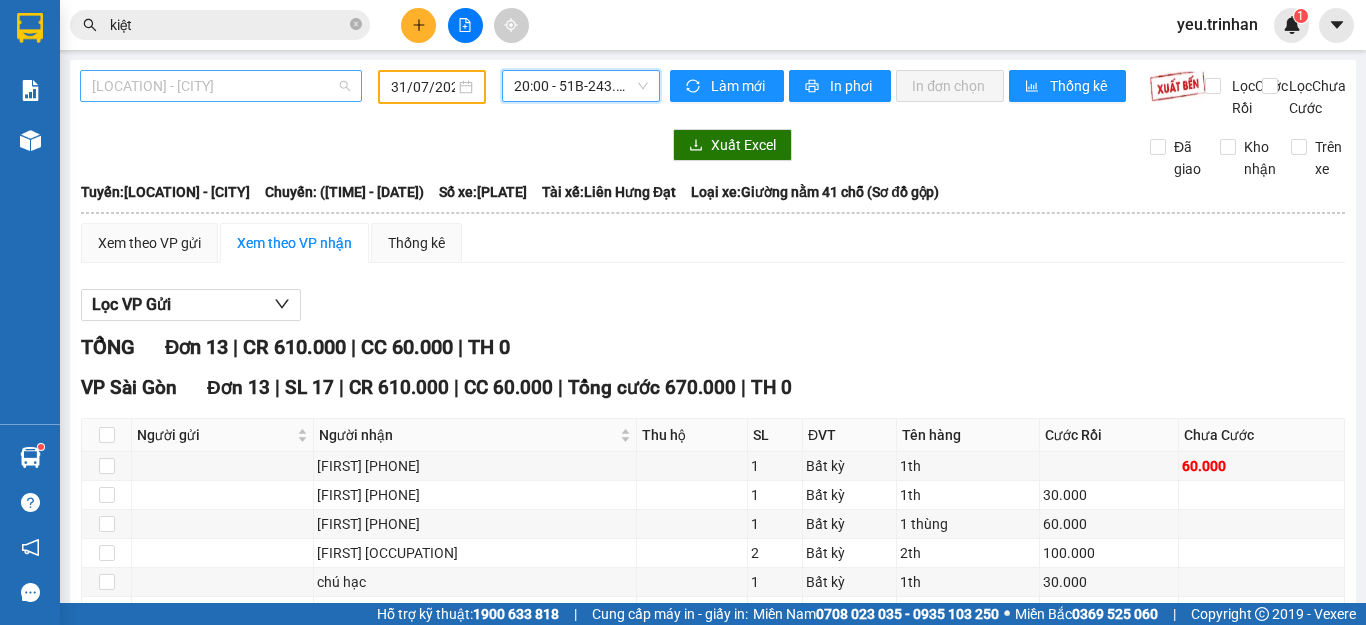 click on "[LOCATION] - [CITY]" at bounding box center [221, 86] 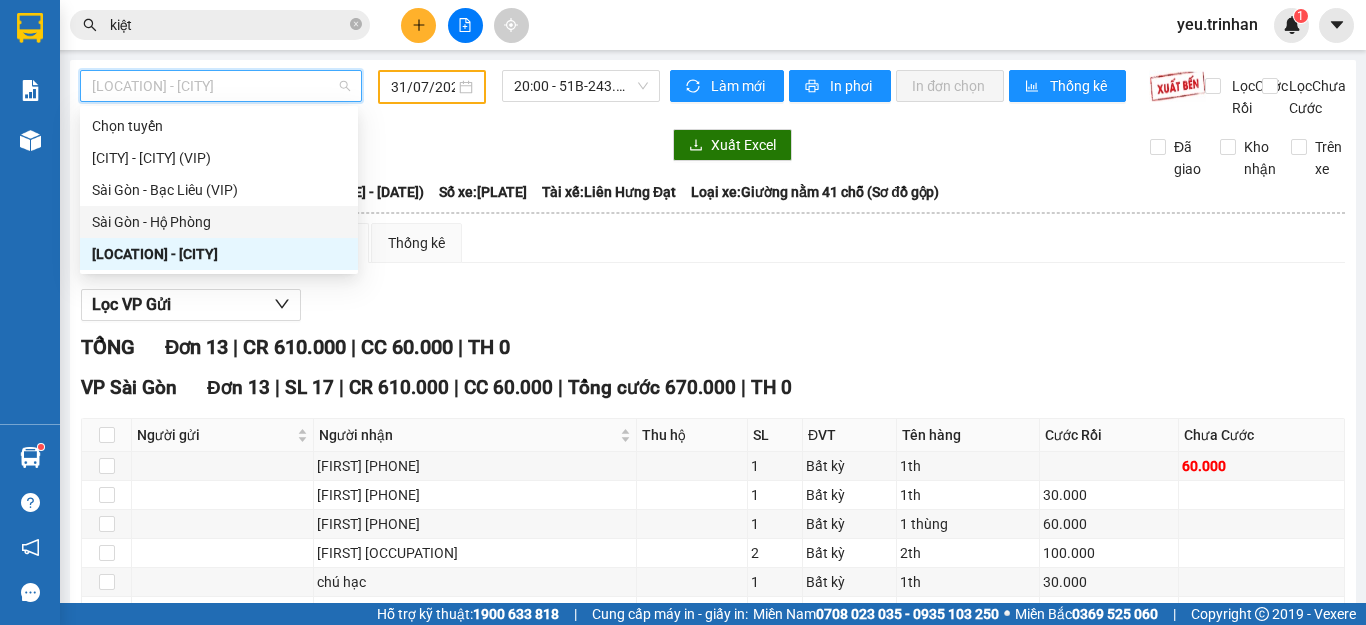 click on "Sài Gòn - Hộ Phòng" at bounding box center [219, 222] 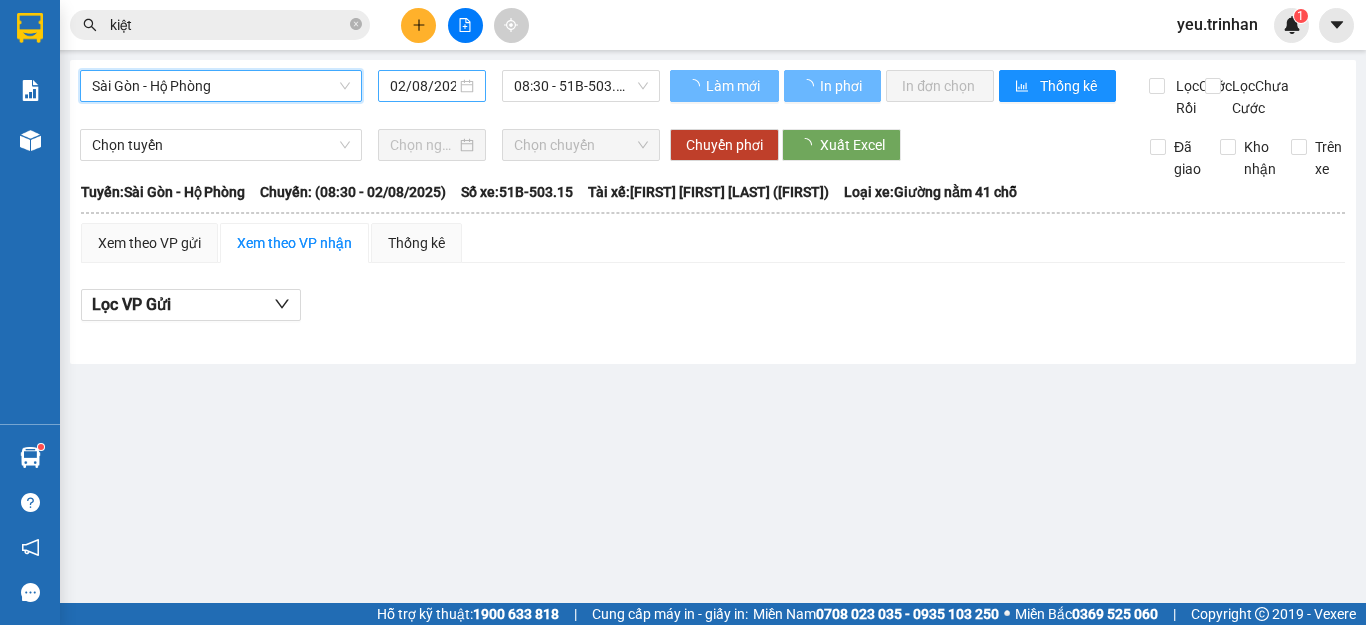 click on "02/08/2025" at bounding box center [423, 86] 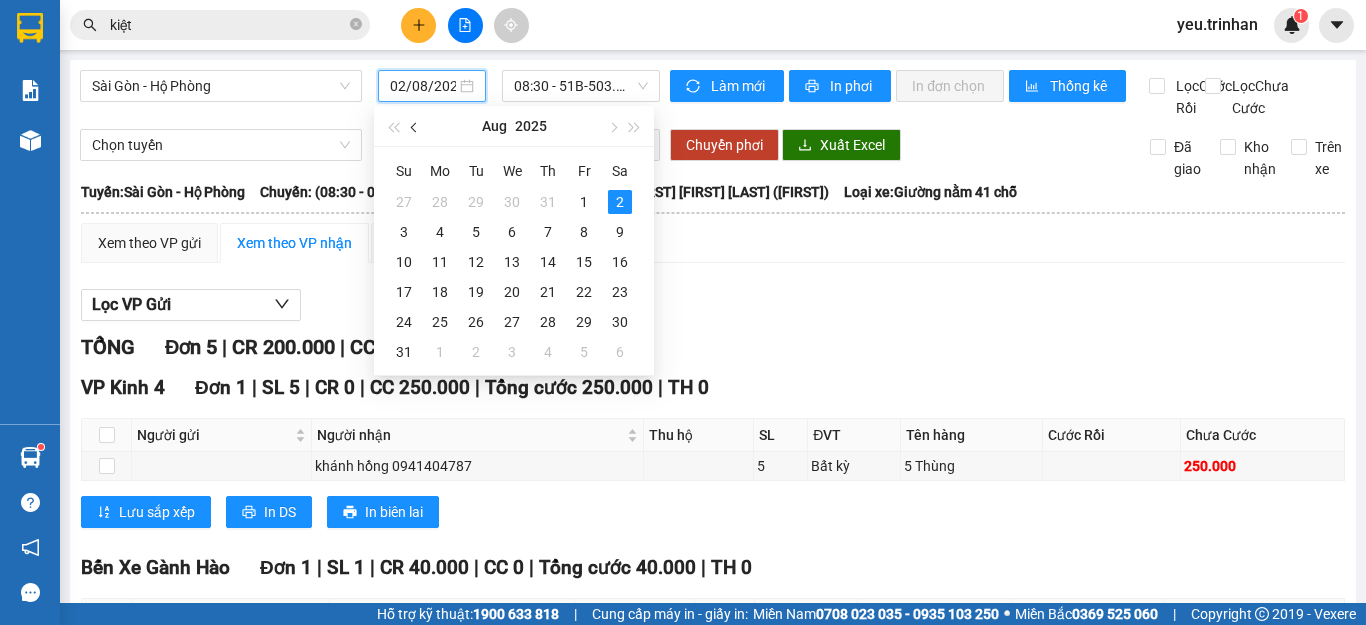 click at bounding box center [416, 128] 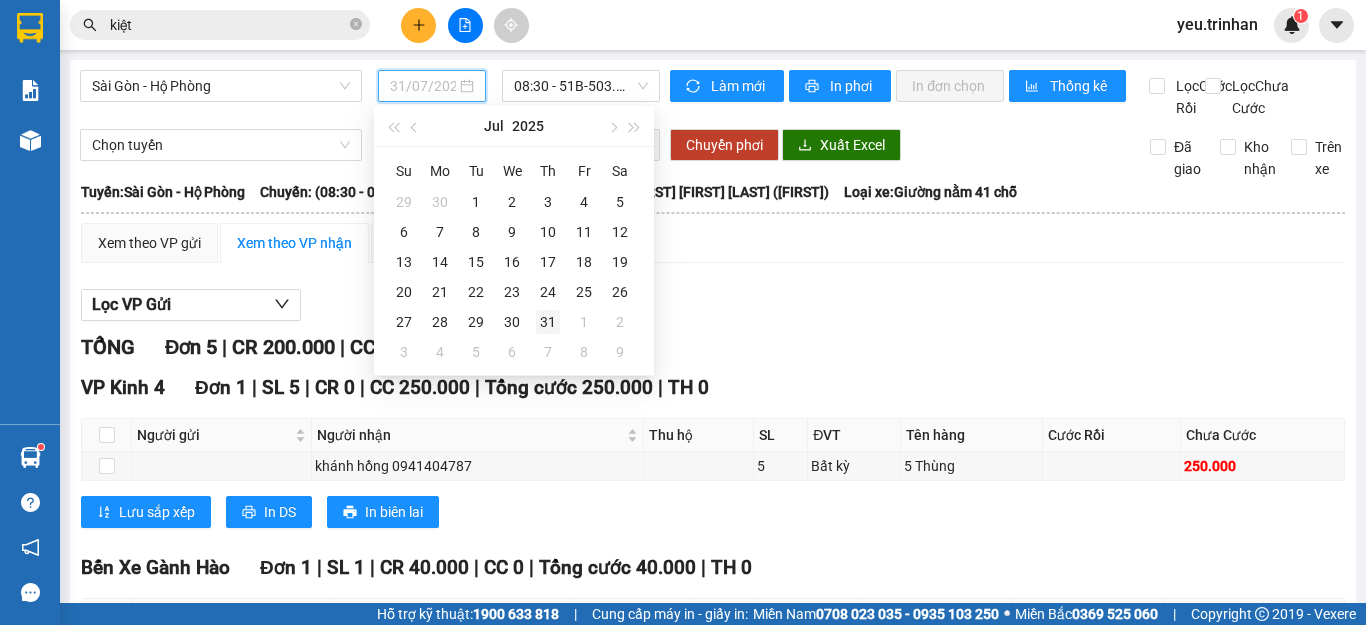 click on "31" at bounding box center [548, 322] 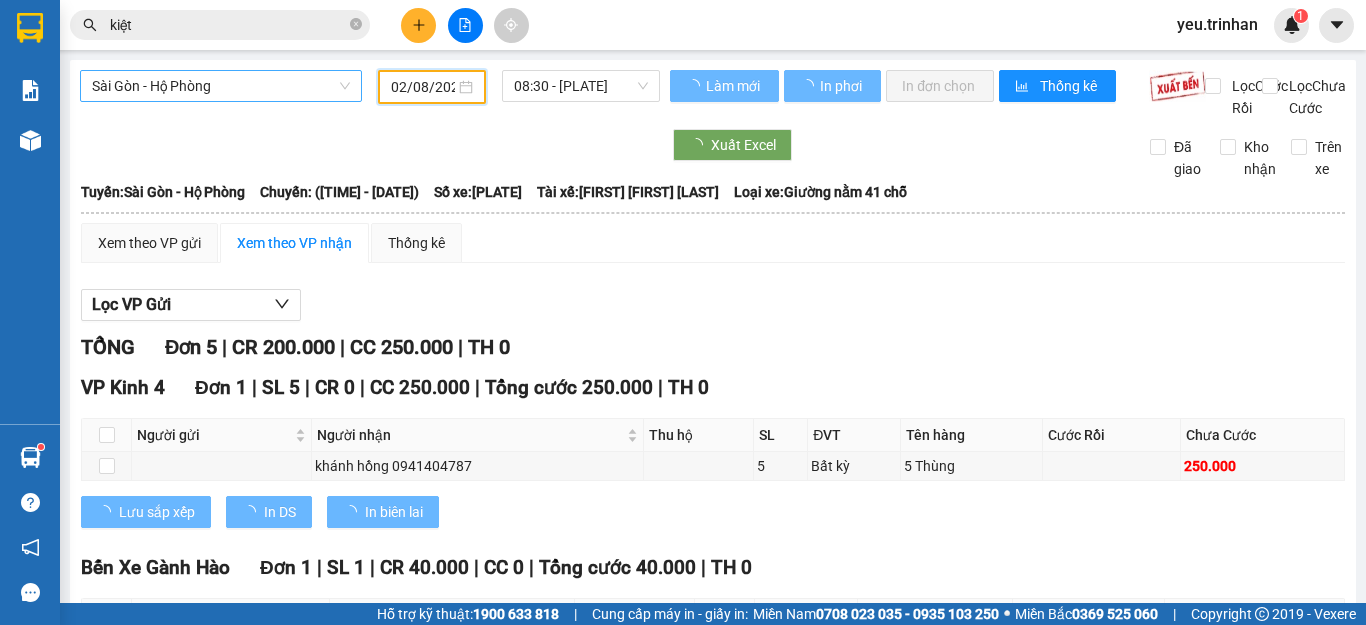 type on "31/07/2025" 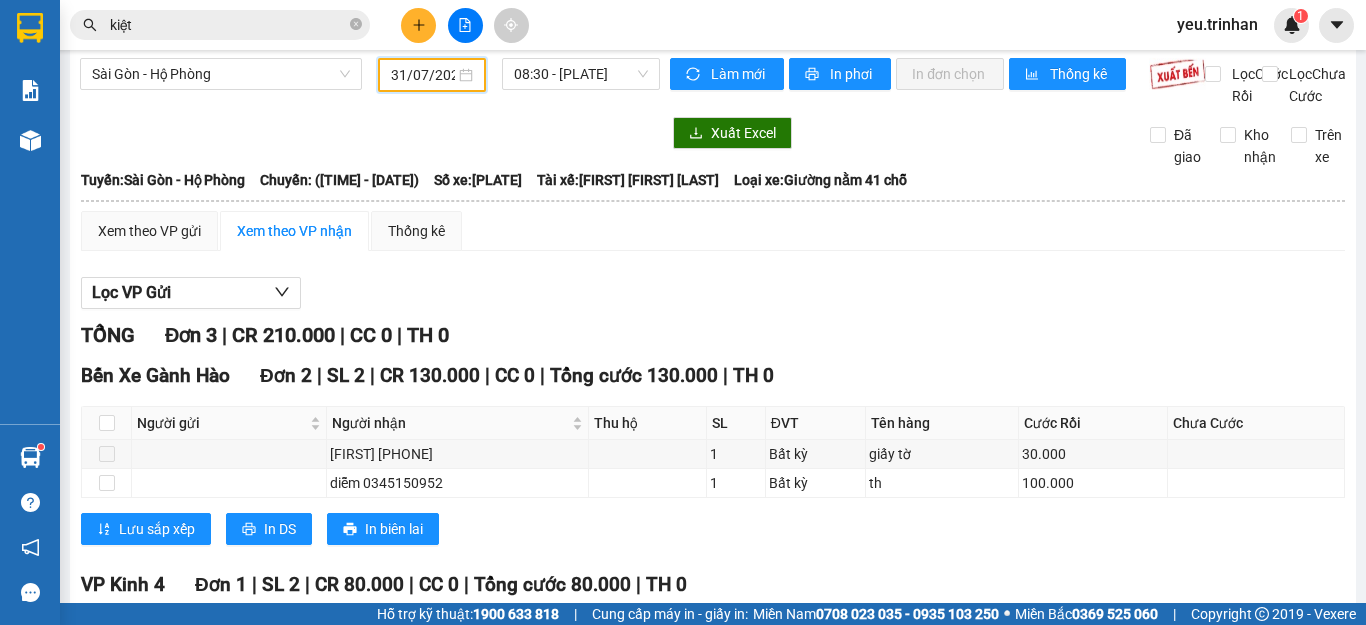 scroll, scrollTop: 0, scrollLeft: 0, axis: both 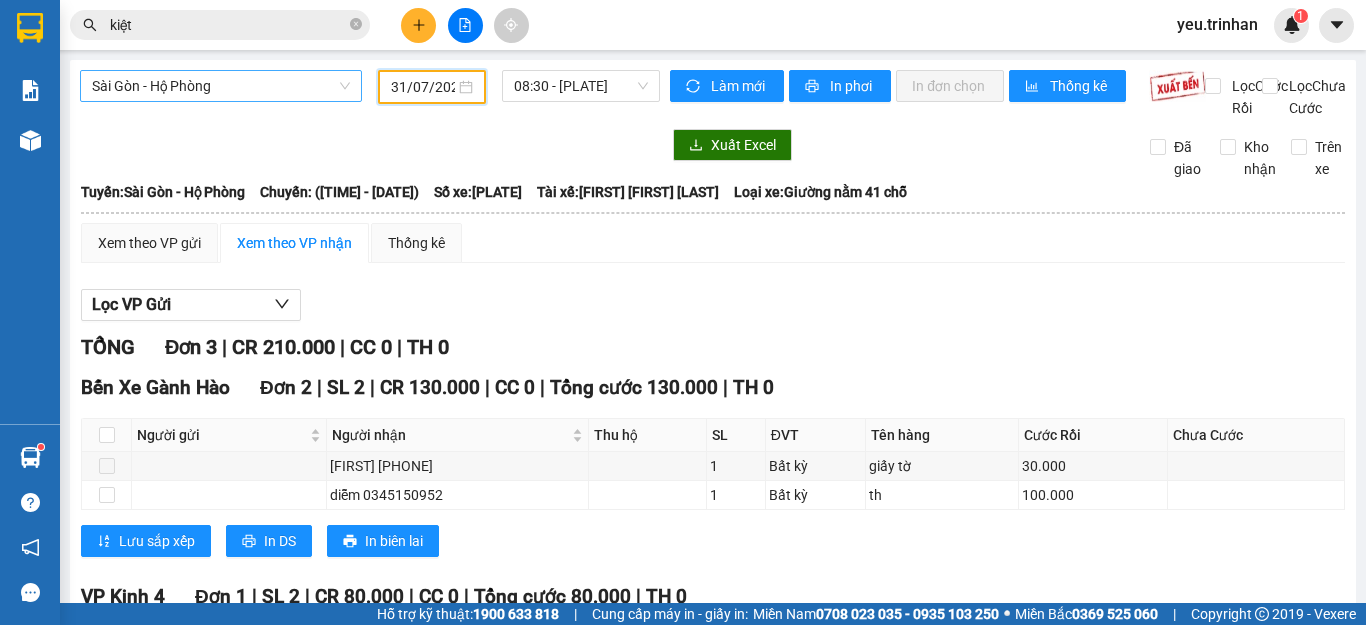 click on "Sài Gòn - Hộ Phòng" at bounding box center (221, 86) 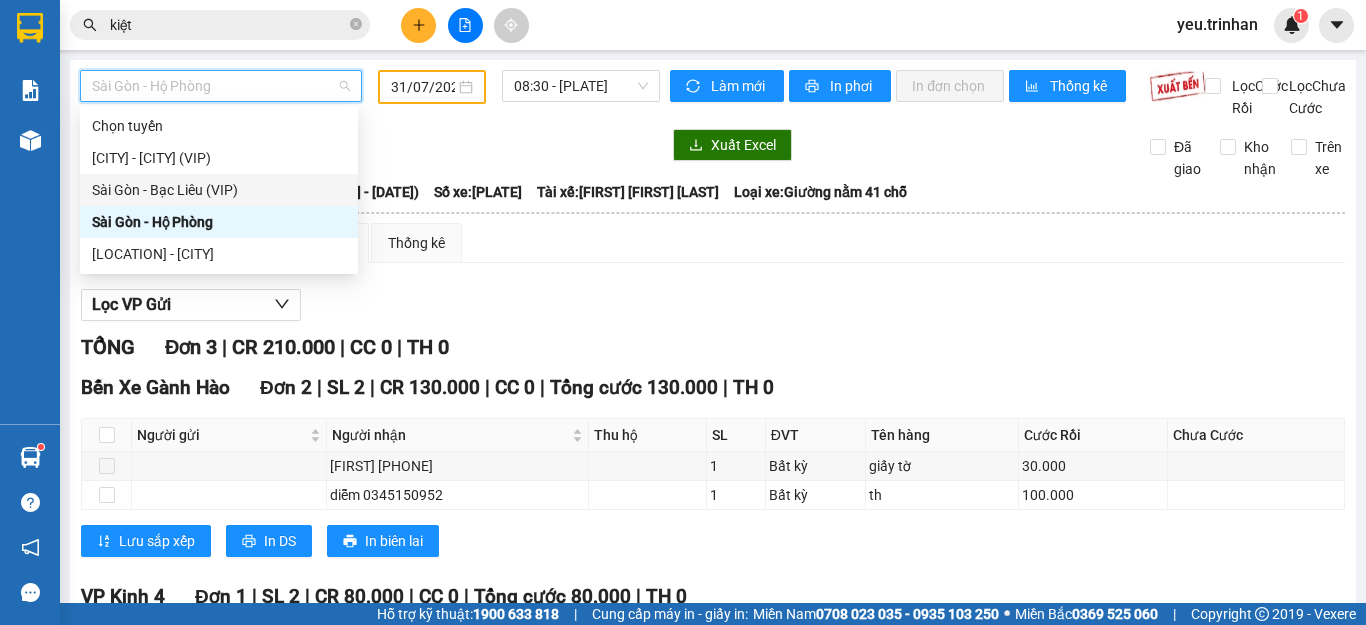 click on "Sài Gòn - Bạc Liêu (VIP)" at bounding box center (219, 190) 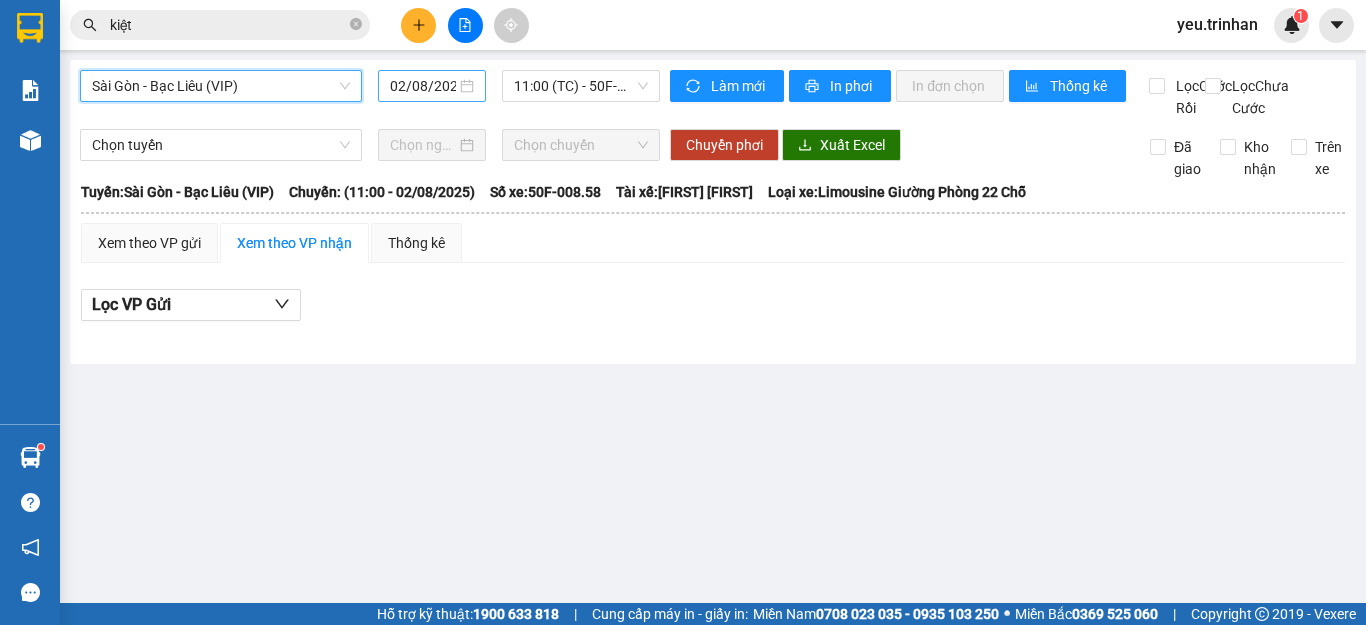click on "02/08/2025" at bounding box center (423, 86) 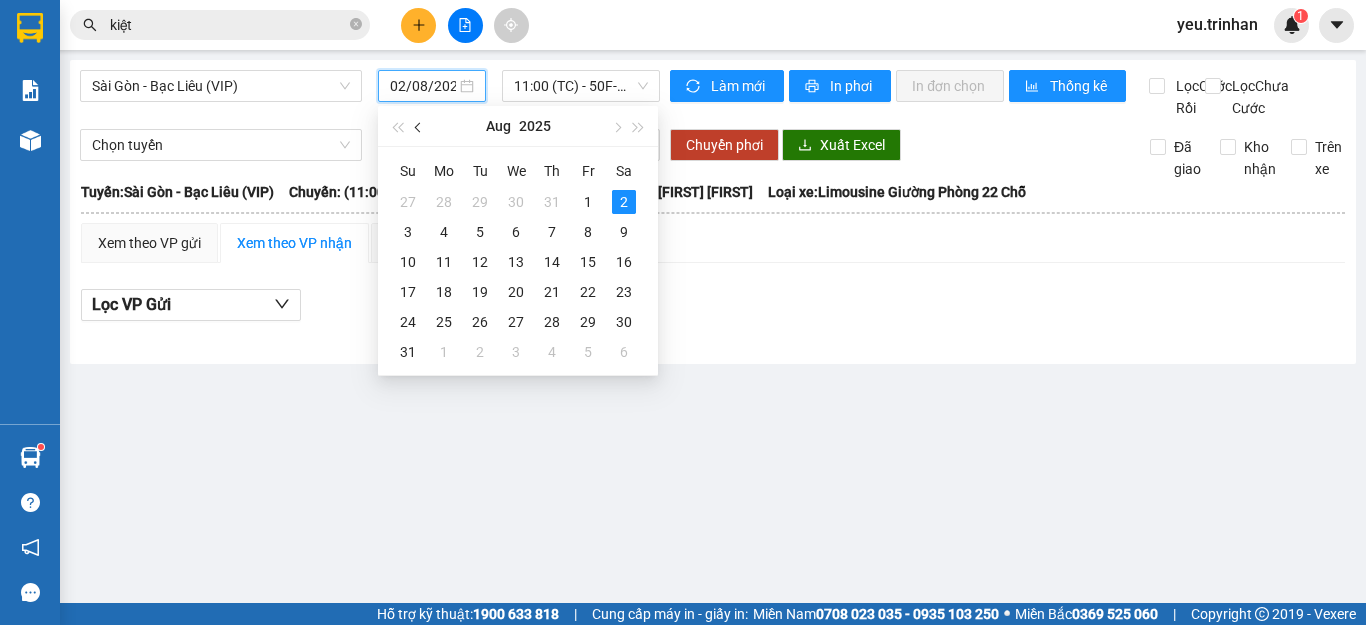 click at bounding box center [419, 126] 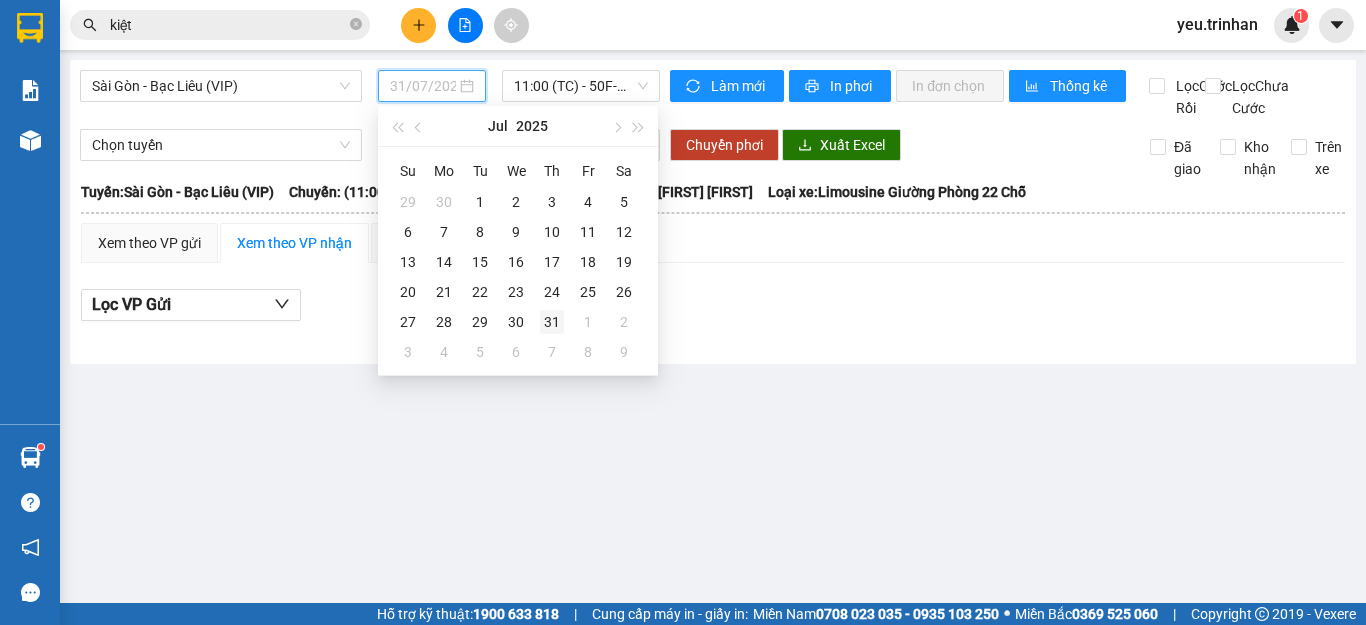 click on "31" at bounding box center [552, 322] 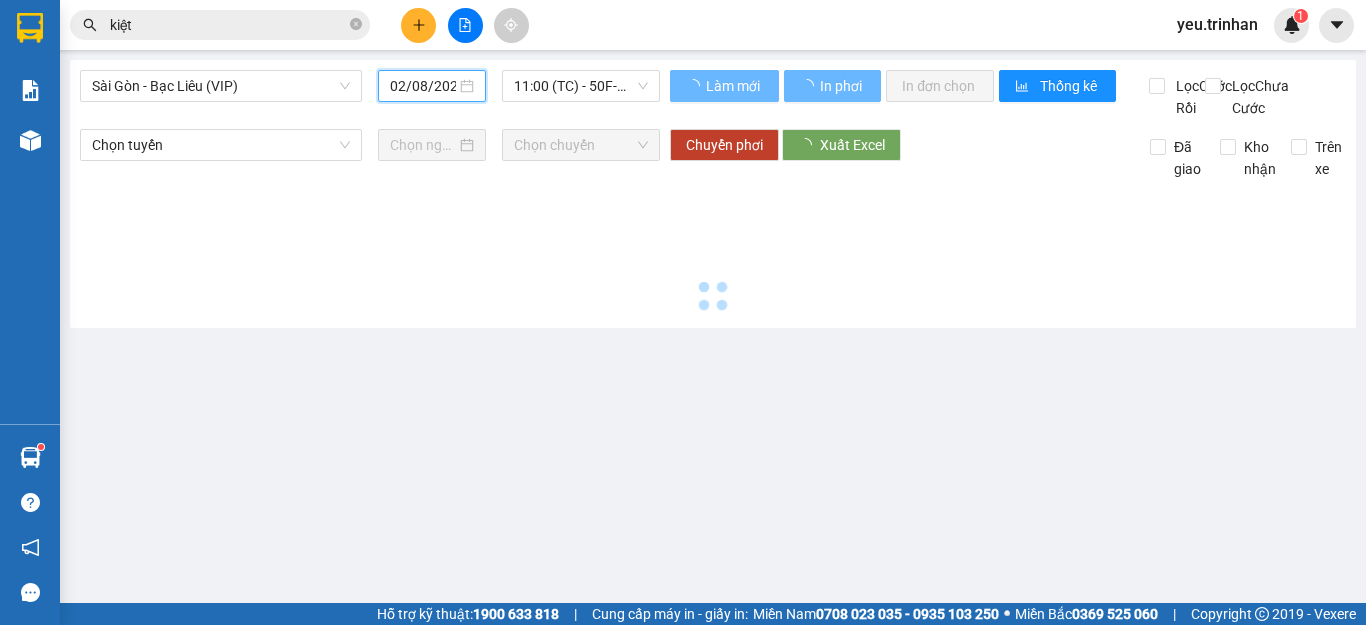 type on "31/07/2025" 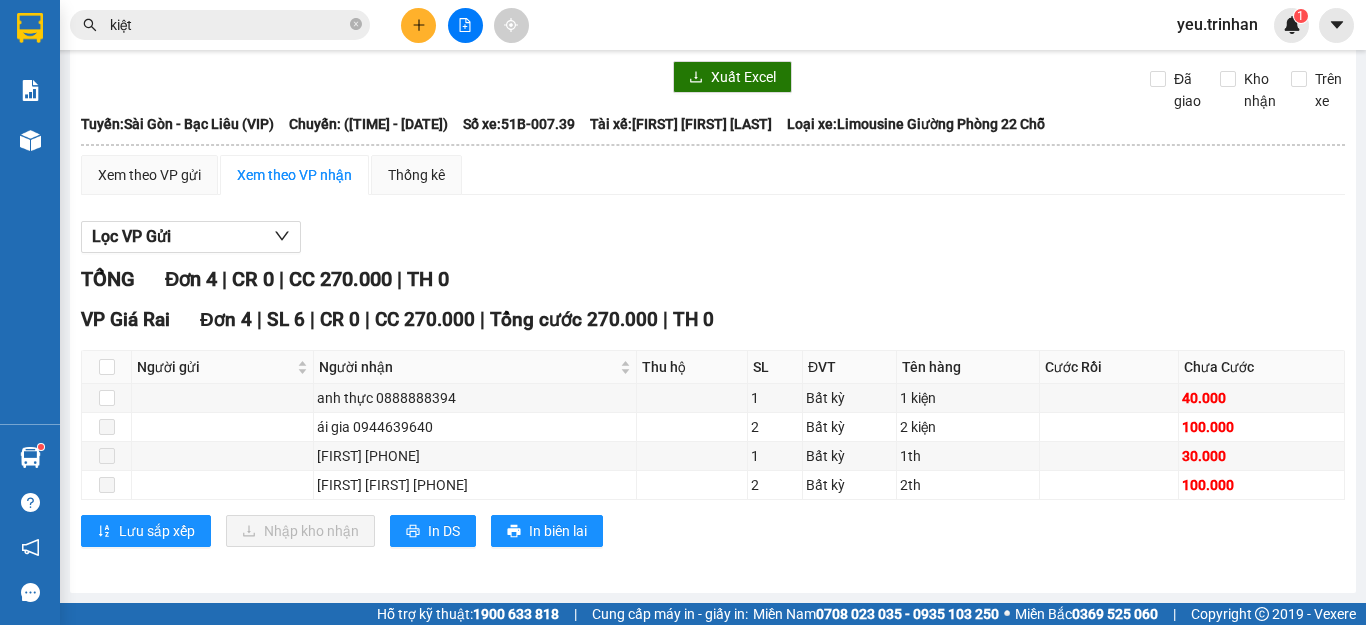 scroll, scrollTop: 0, scrollLeft: 0, axis: both 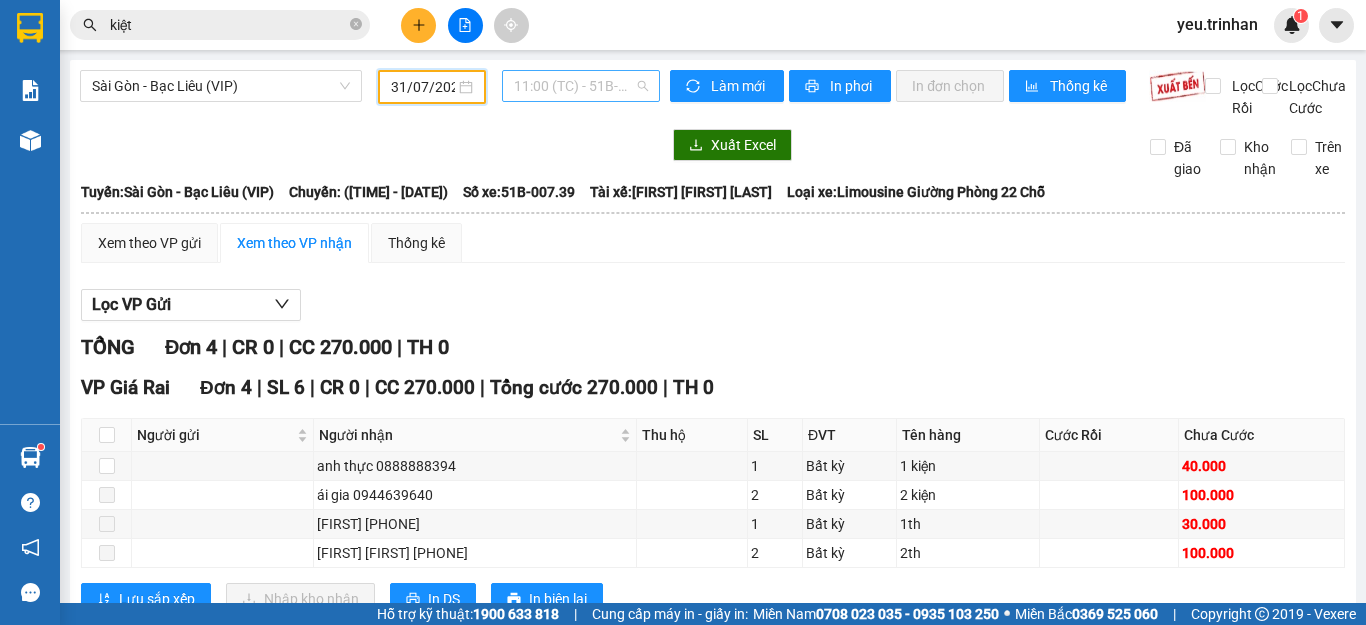 click on "11:00   (TC)   - 51B-007.39" at bounding box center [581, 86] 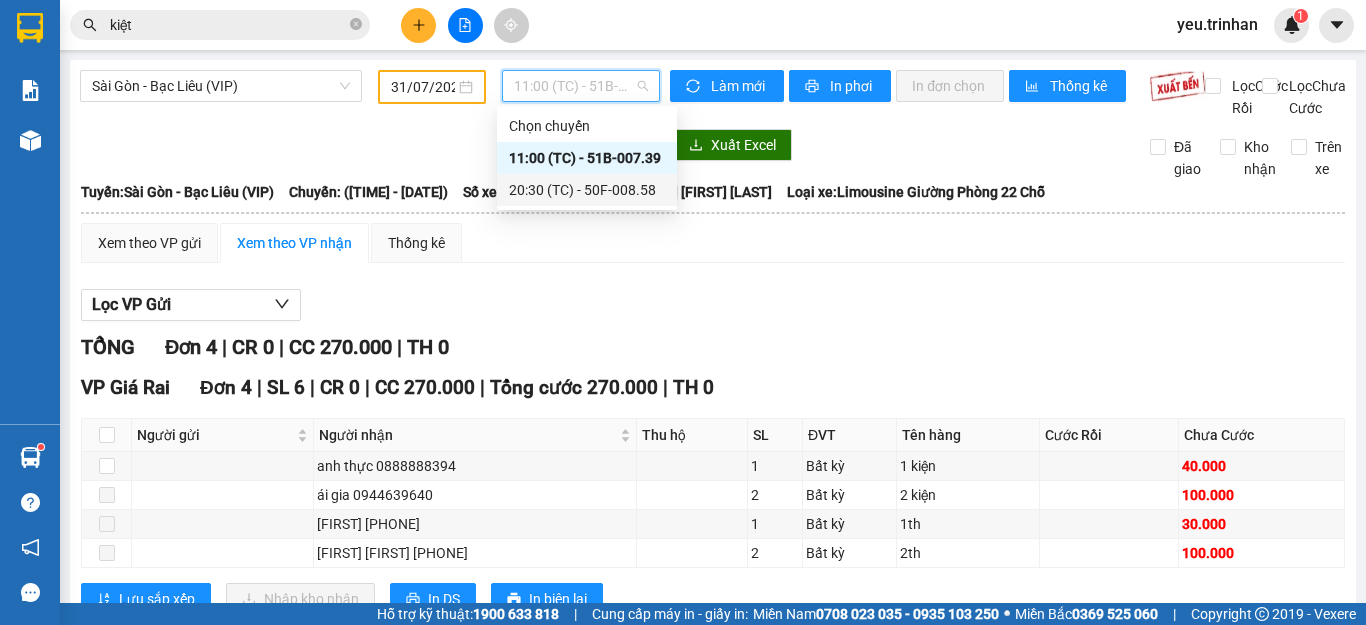 click on "20:30   (TC)   - 50F-008.58" at bounding box center [587, 190] 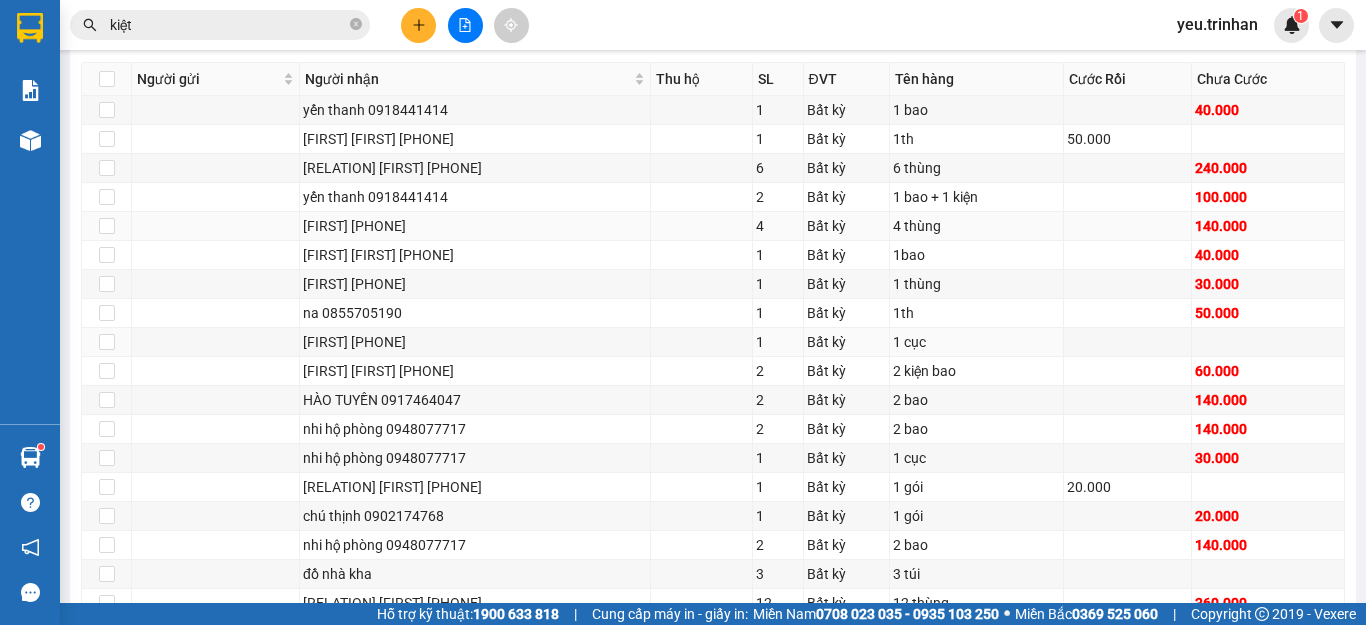 scroll, scrollTop: 1100, scrollLeft: 0, axis: vertical 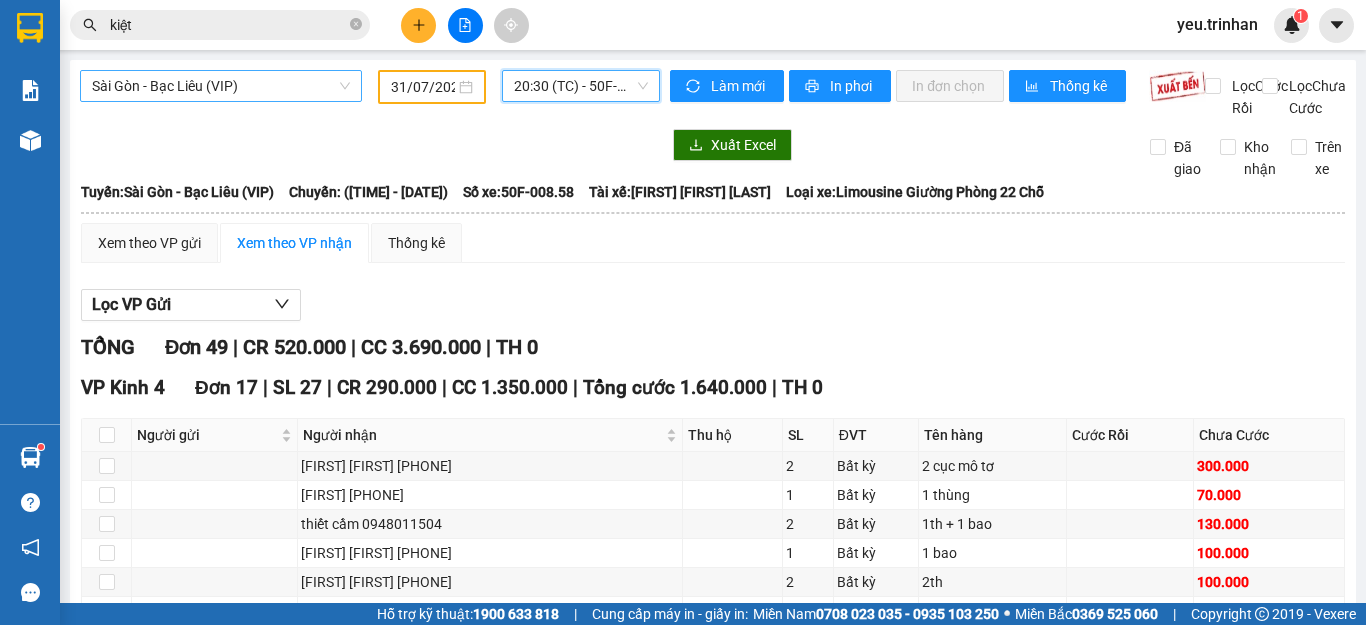 drag, startPoint x: 260, startPoint y: 80, endPoint x: 234, endPoint y: 104, distance: 35.383614 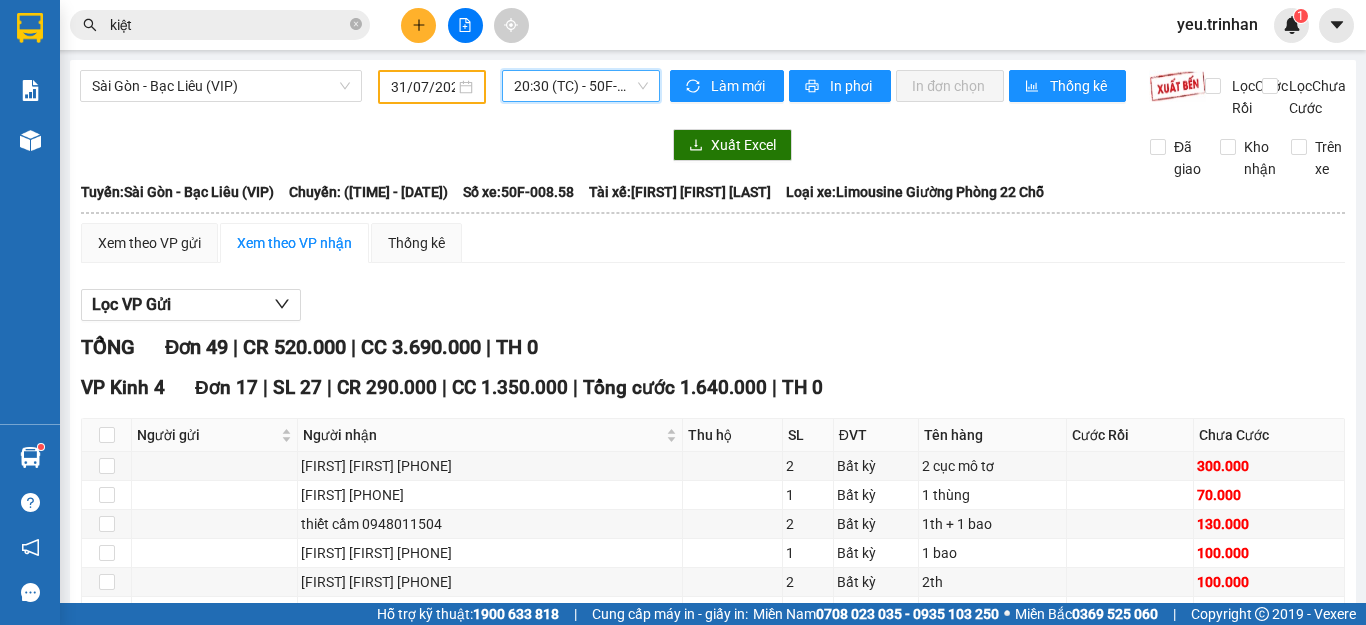 click on "Sài Gòn - Bạc Liêu (VIP)" at bounding box center [221, 86] 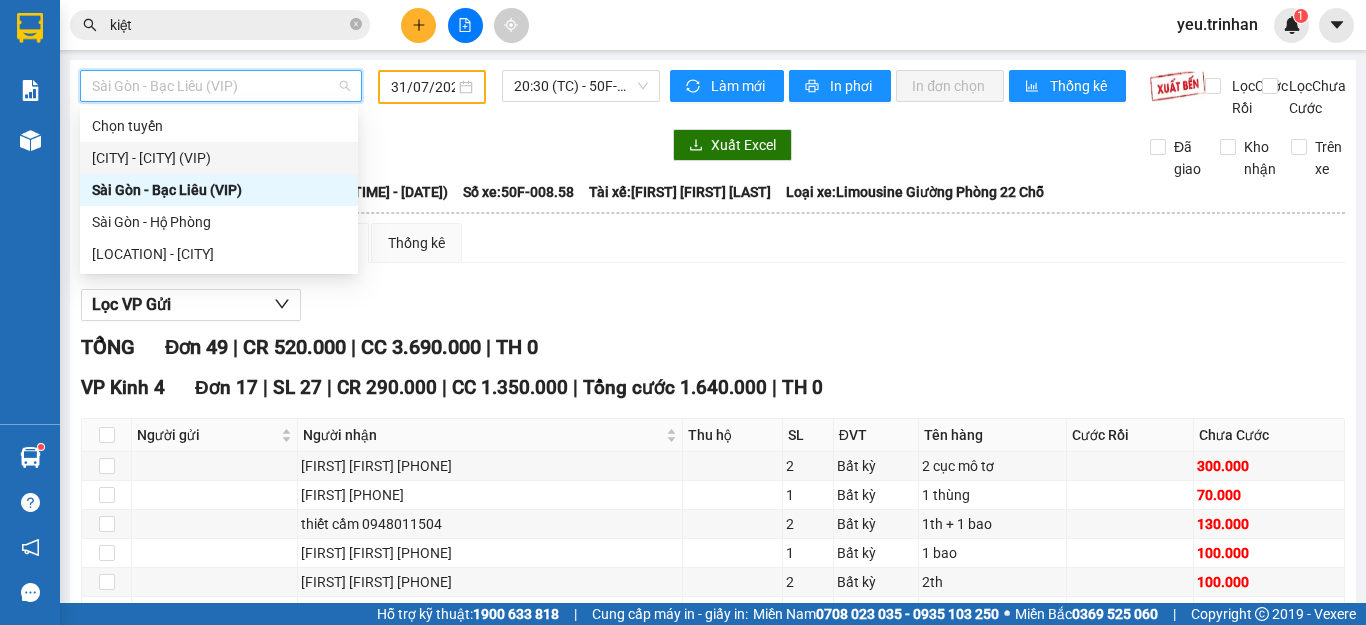 click on "[CITY] - [CITY] (VIP)" at bounding box center [219, 158] 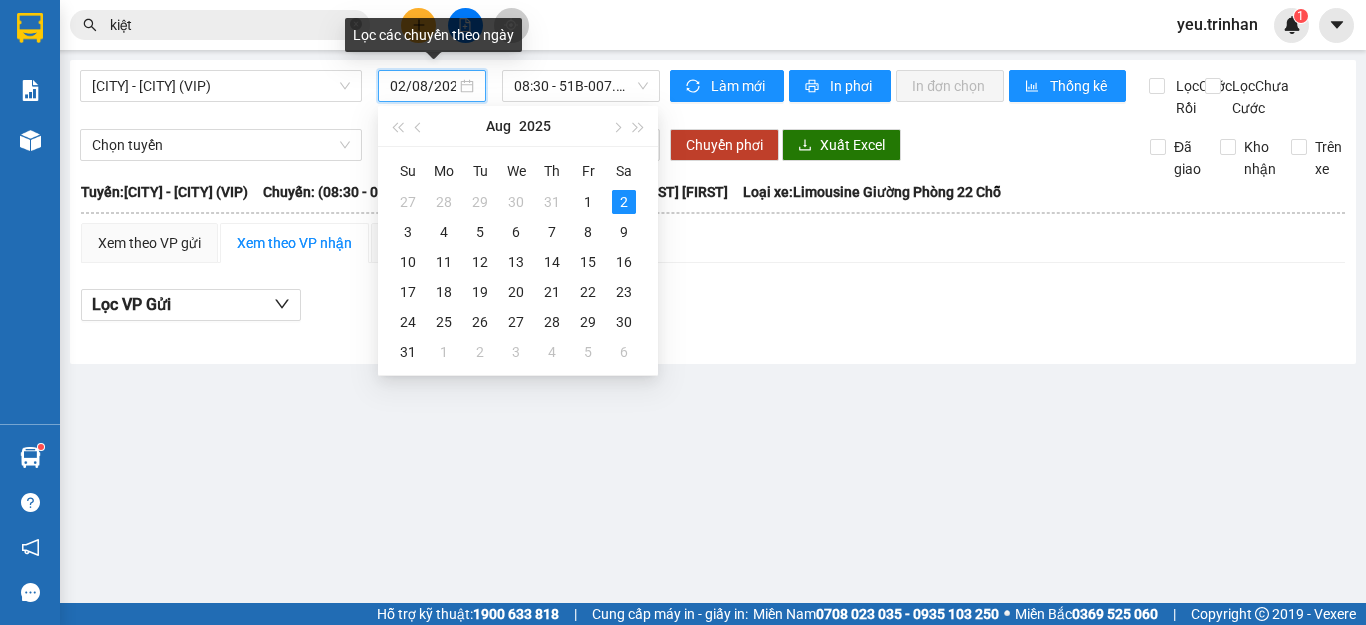 click on "02/08/2025" at bounding box center [423, 86] 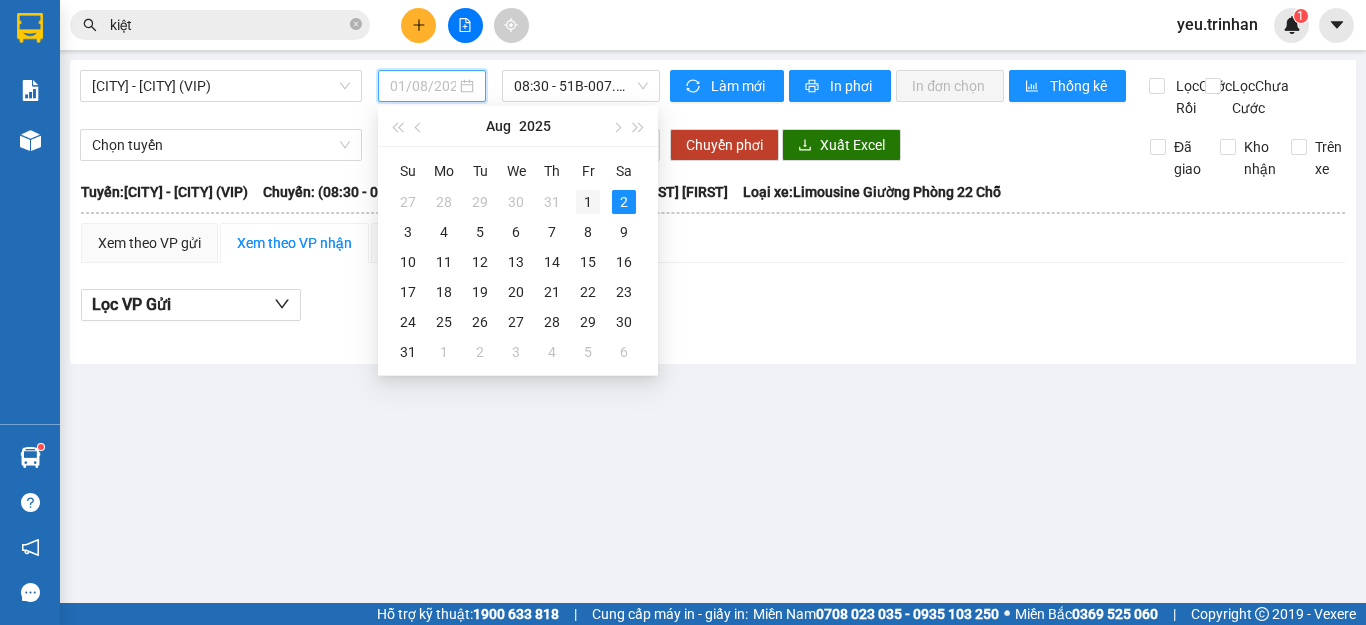 click on "1" at bounding box center (588, 202) 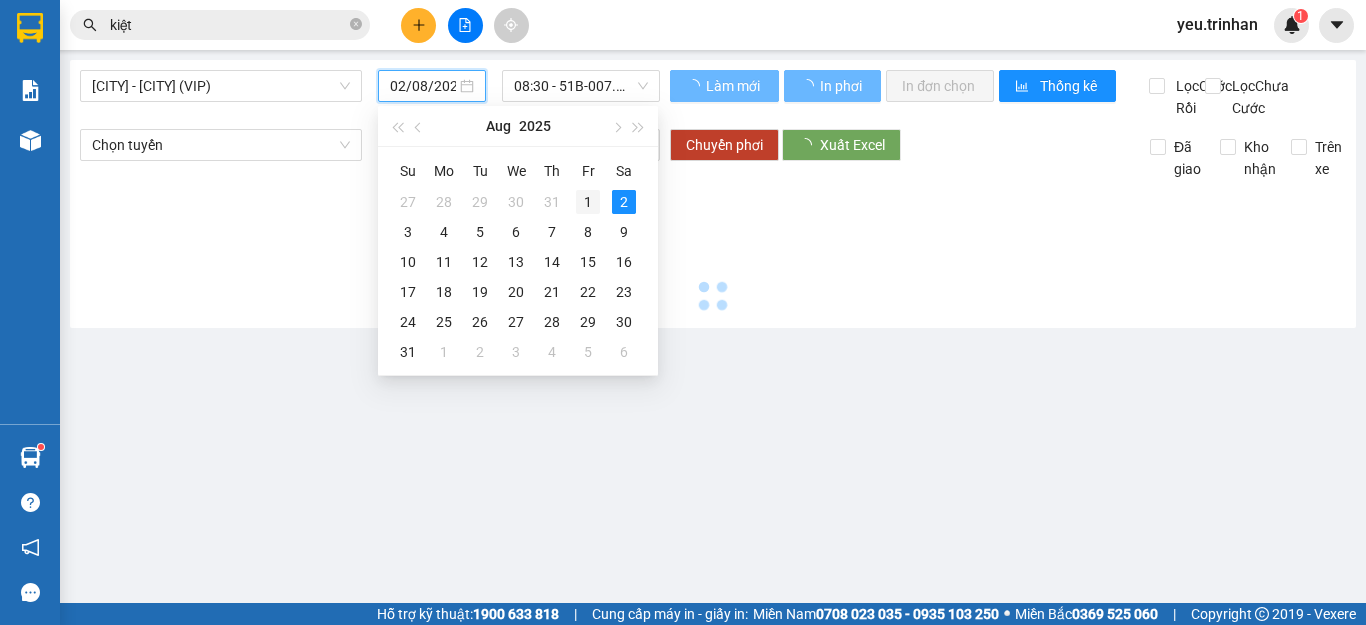 type on "01/08/2025" 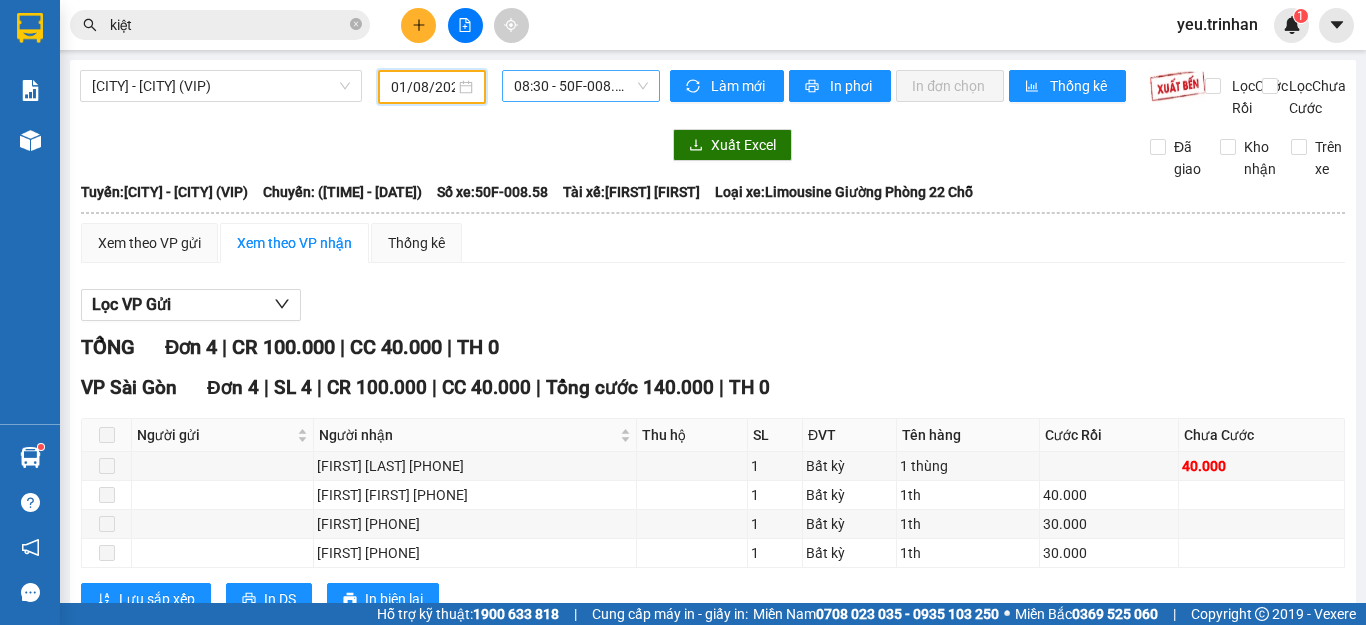 click on "08:30     - 50F-008.58" at bounding box center [581, 86] 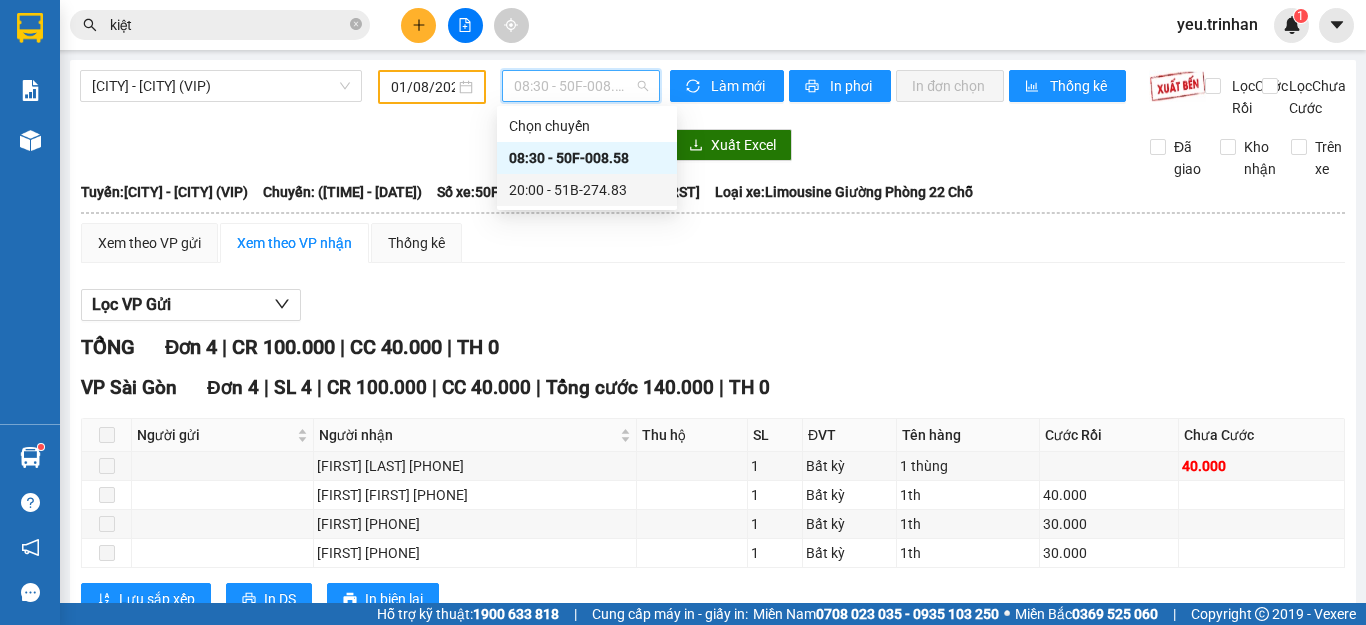 click on "[TIME] - [PLATE]" at bounding box center (587, 190) 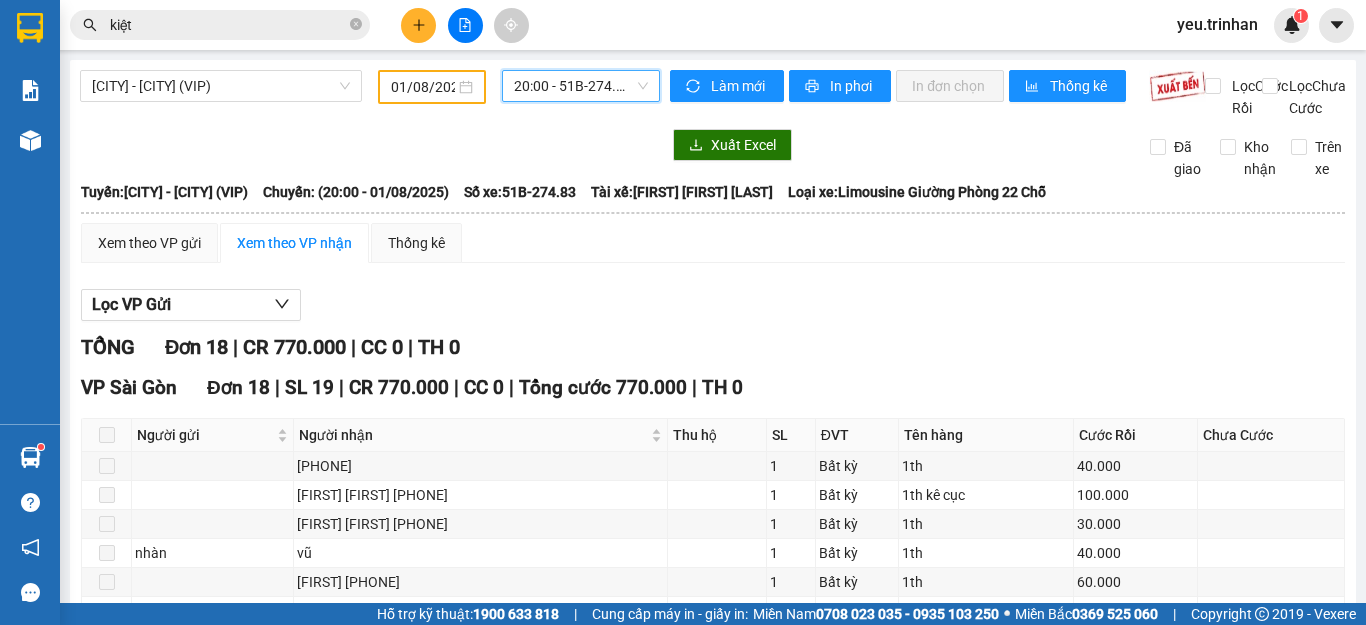 drag, startPoint x: 315, startPoint y: 89, endPoint x: 293, endPoint y: 127, distance: 43.908997 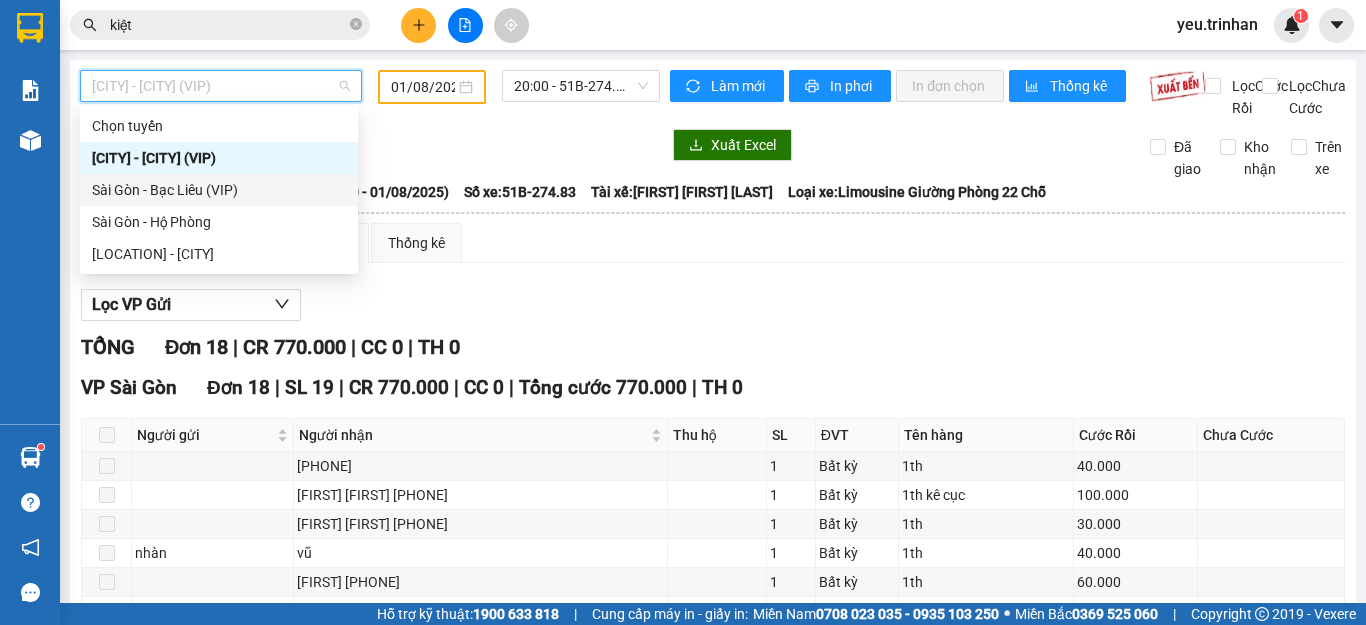 click on "Sài Gòn - Bạc Liêu (VIP)" at bounding box center [219, 190] 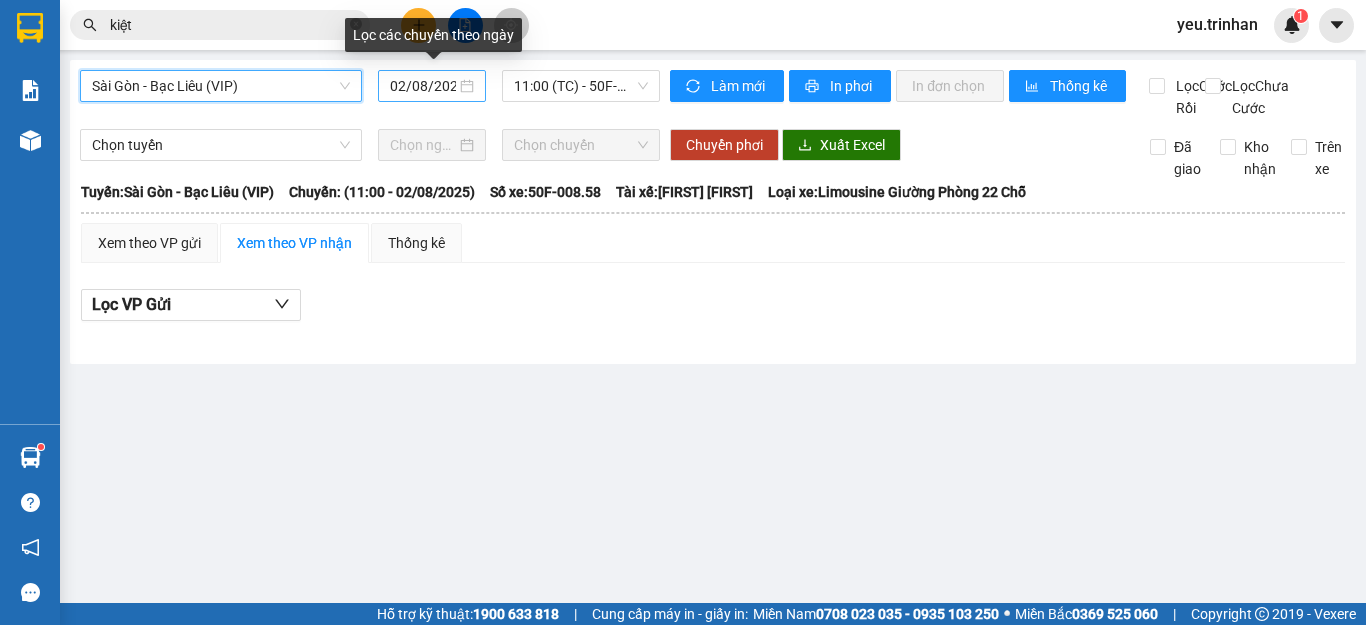 drag, startPoint x: 424, startPoint y: 85, endPoint x: 432, endPoint y: 149, distance: 64.49806 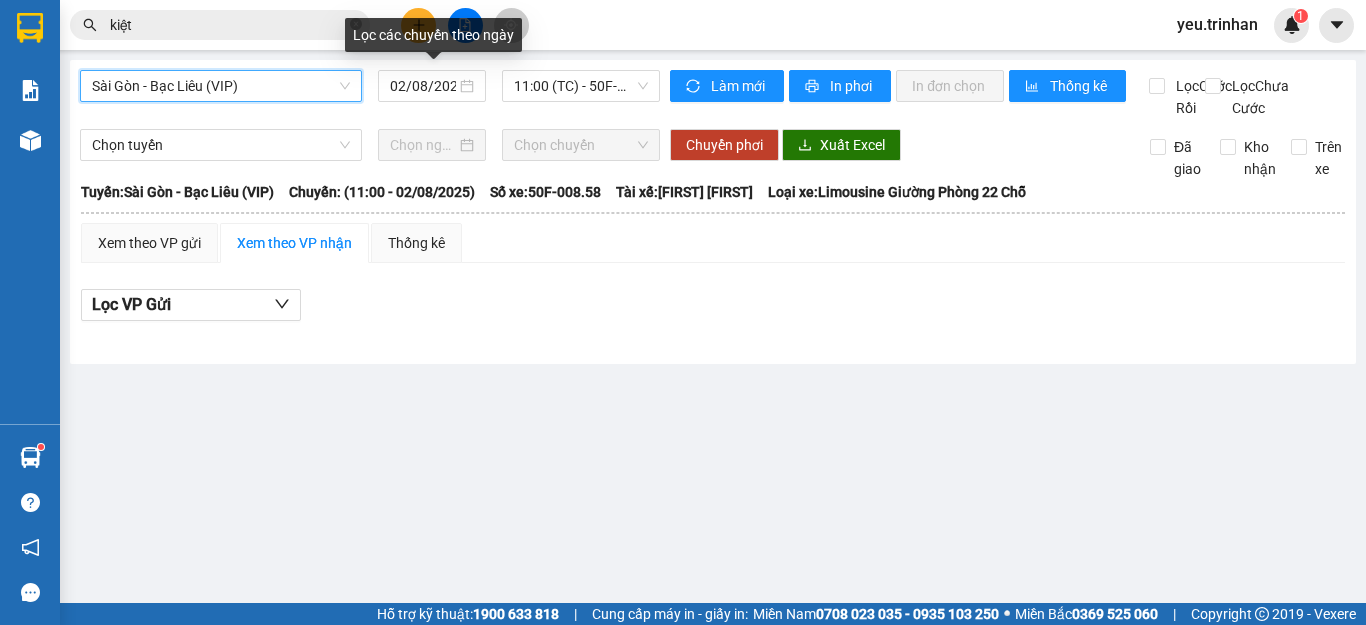 click on "02/08/2025" at bounding box center [423, 86] 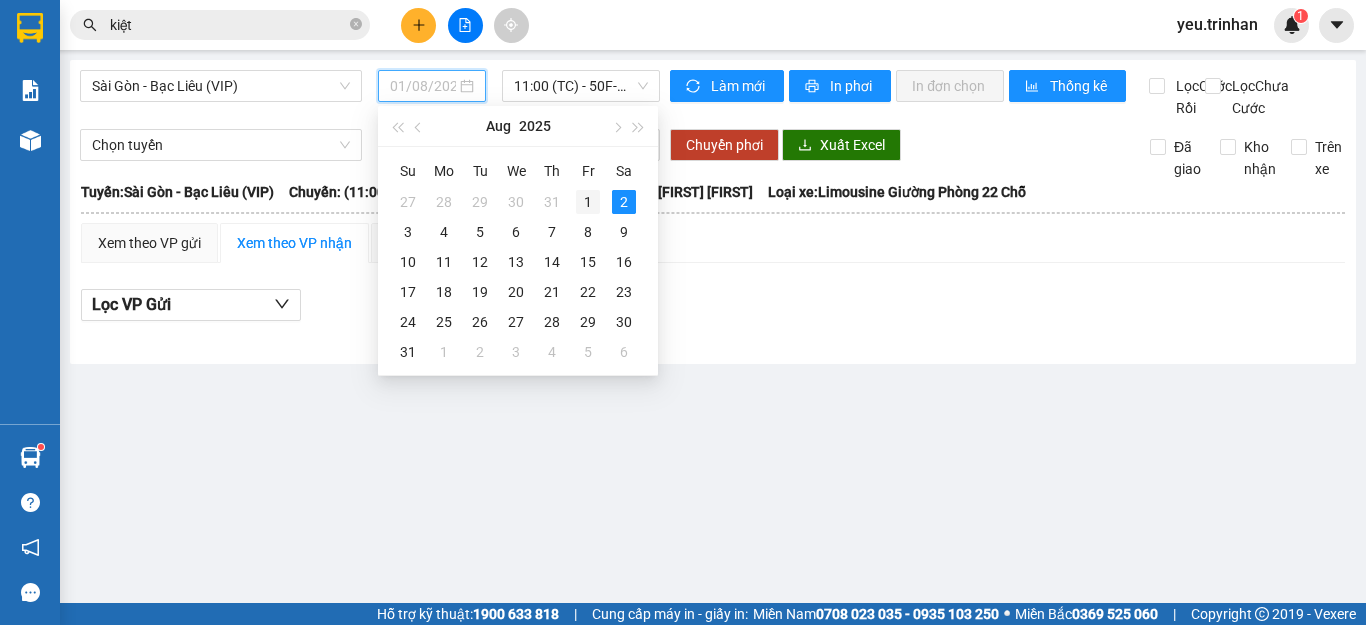 click on "1" at bounding box center (588, 202) 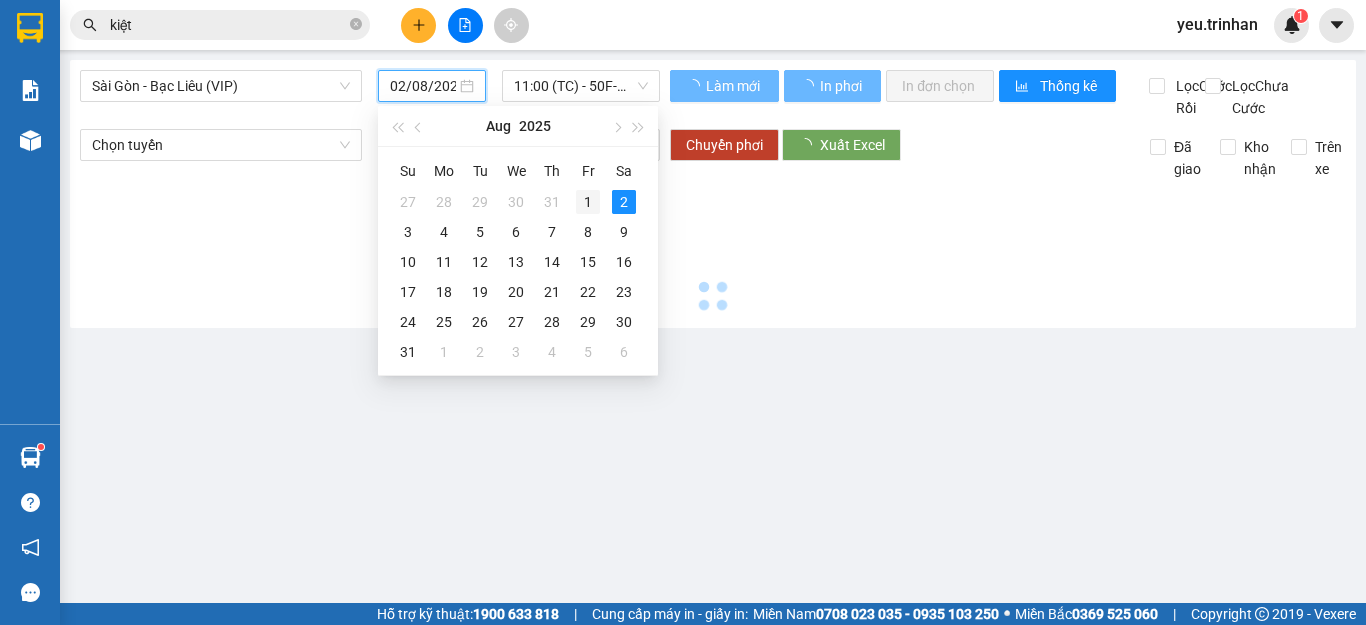 type on "01/08/2025" 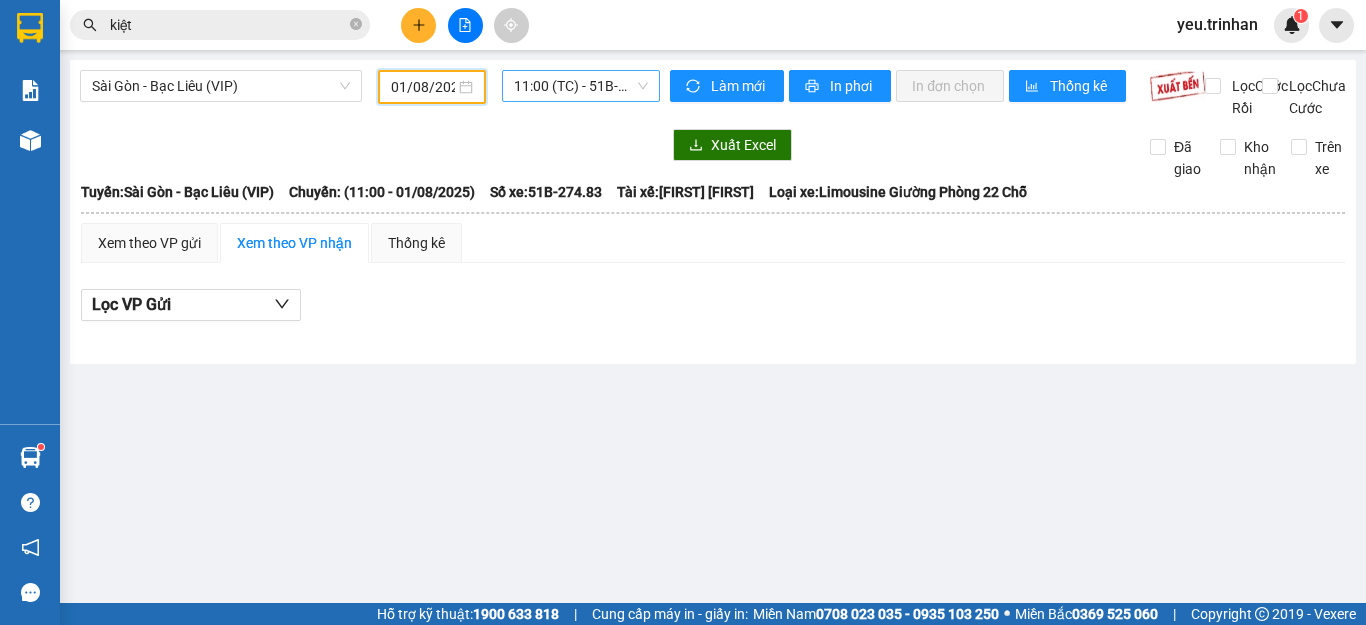 click on "[TIME] (TC) - [PLATE]" at bounding box center [581, 86] 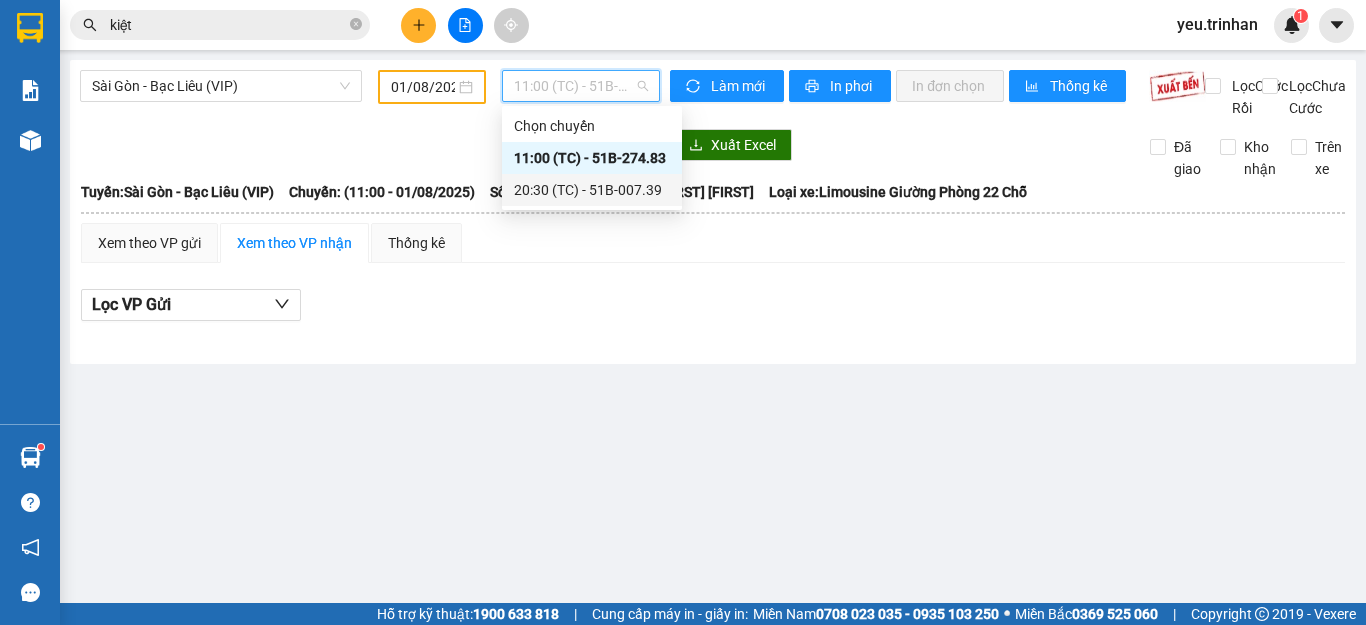 click on "[TIME] (TC) - [PLATE]" at bounding box center (592, 190) 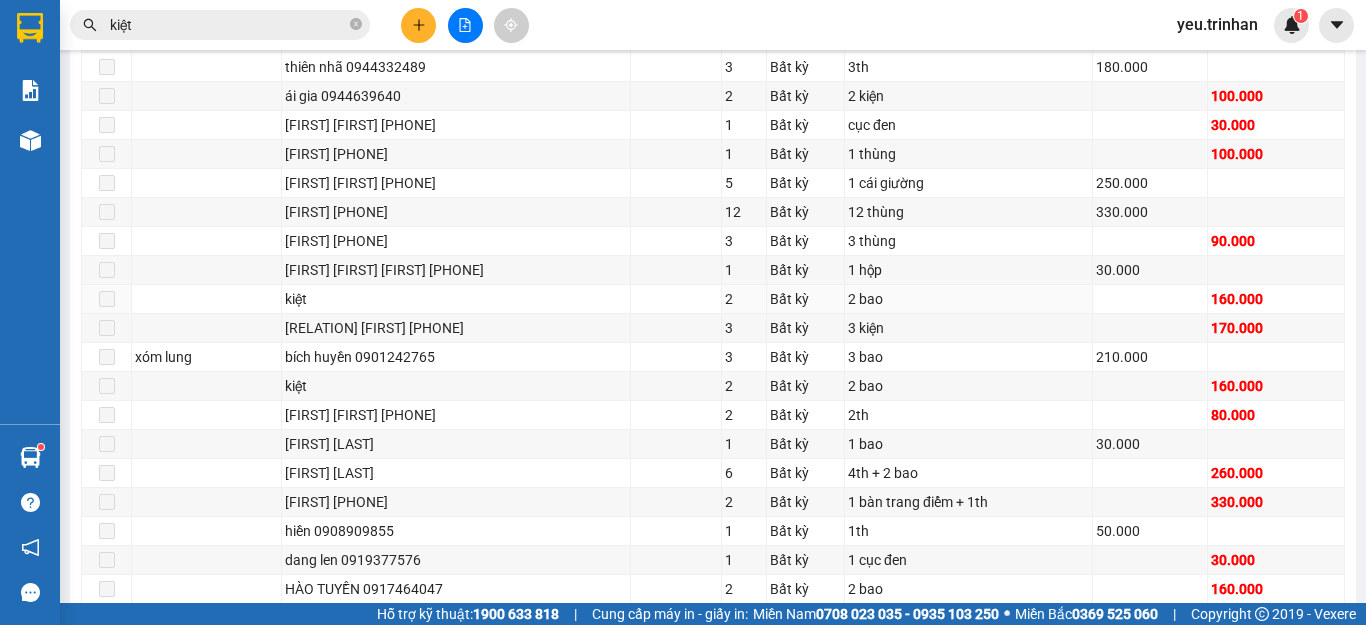 scroll, scrollTop: 1500, scrollLeft: 0, axis: vertical 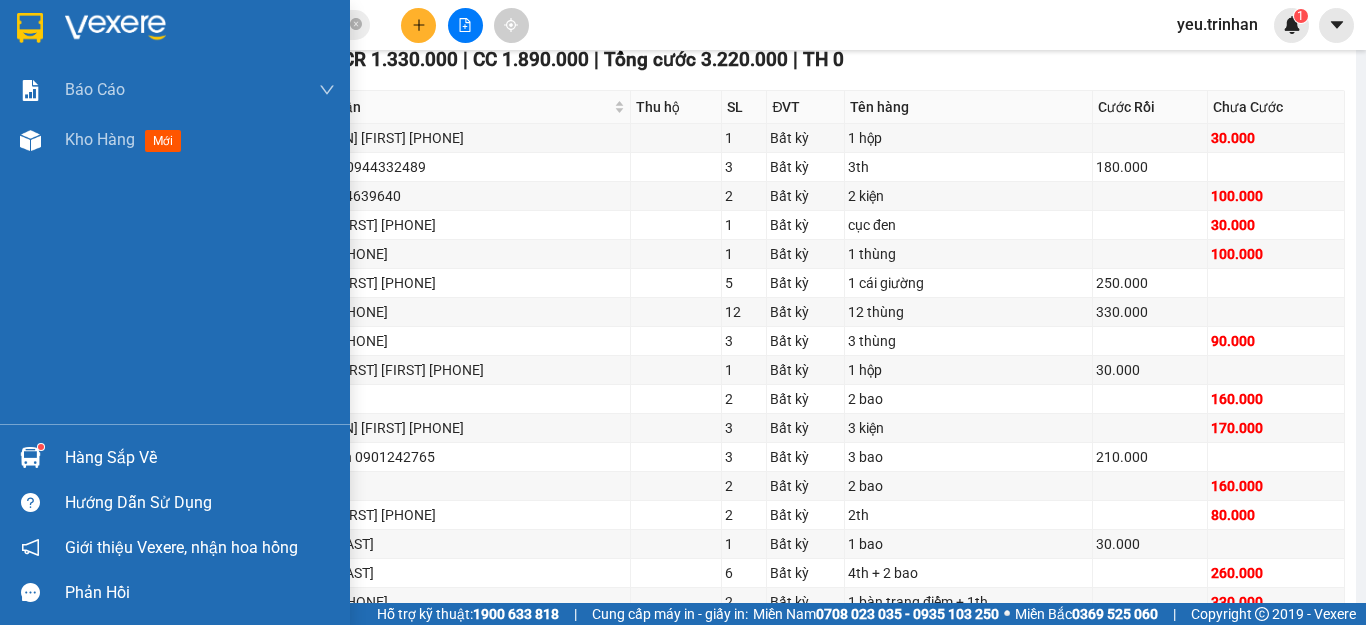 click at bounding box center [30, 28] 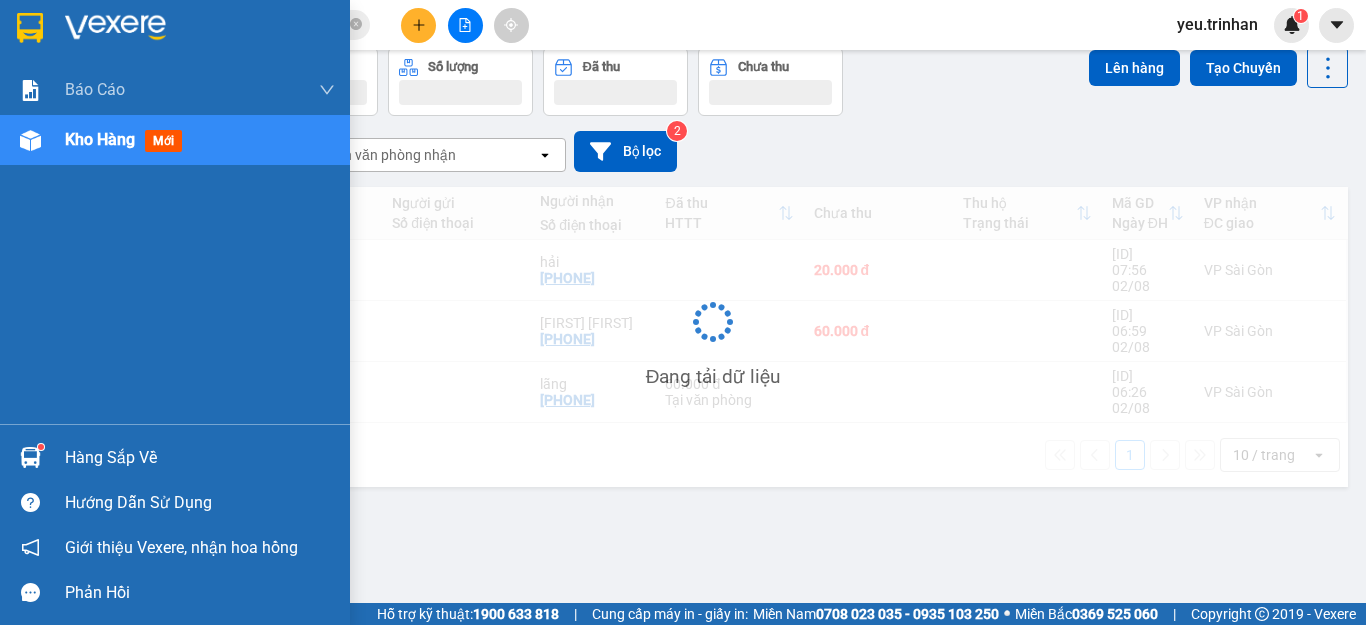 scroll, scrollTop: 92, scrollLeft: 0, axis: vertical 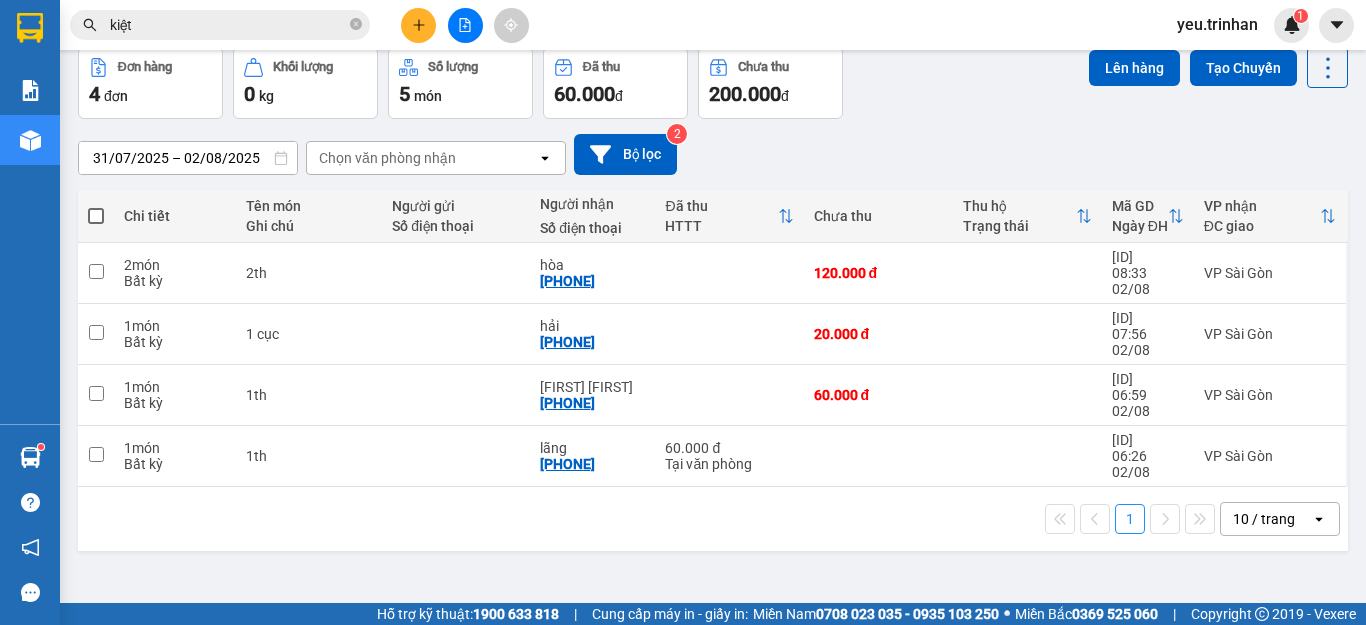 click at bounding box center (96, 216) 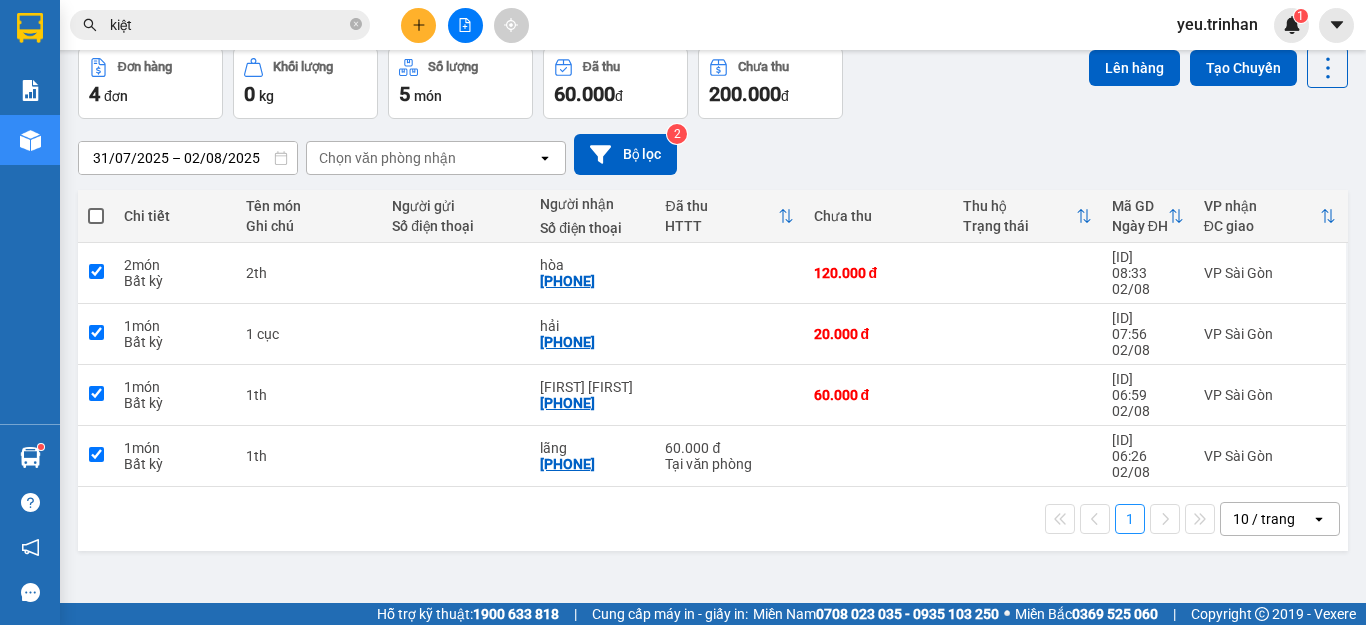 checkbox on "true" 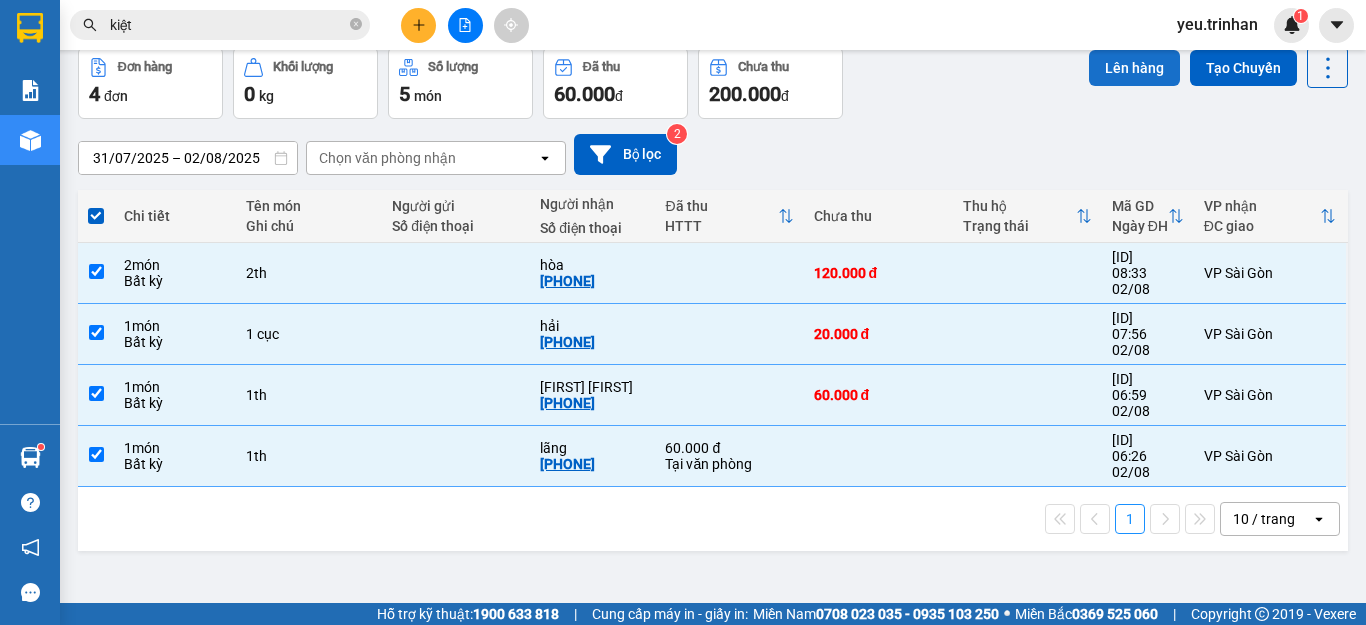click on "Lên hàng" at bounding box center (1134, 68) 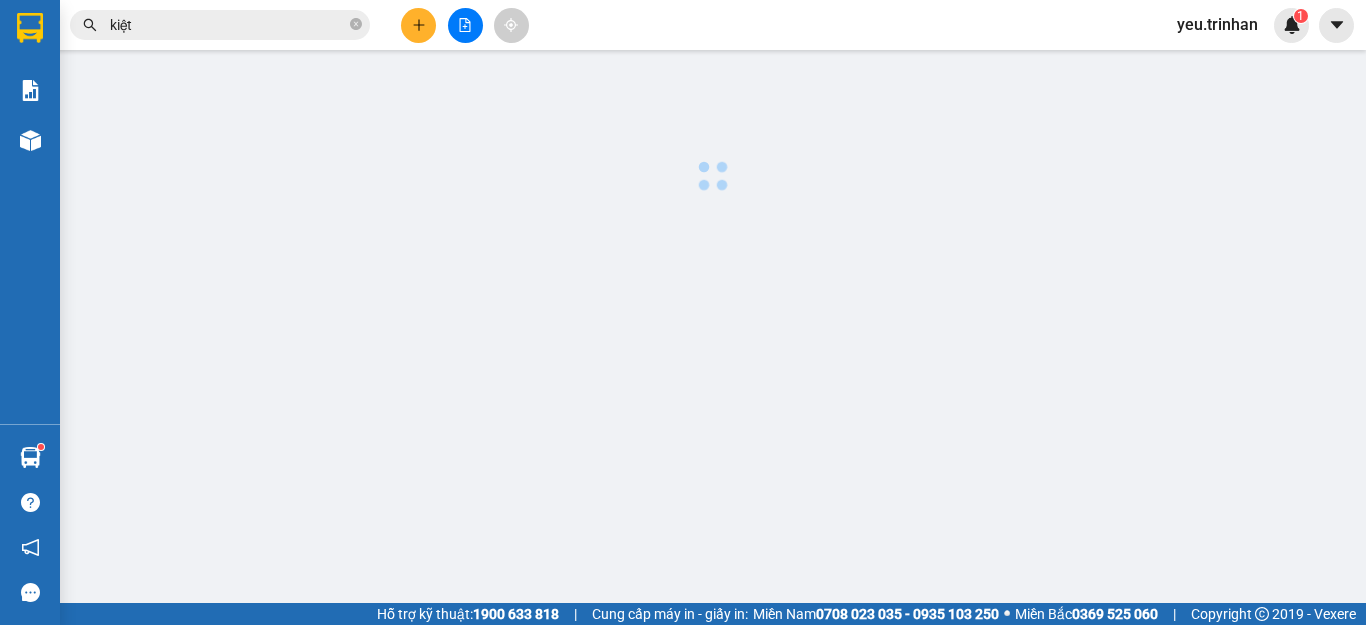 scroll, scrollTop: 0, scrollLeft: 0, axis: both 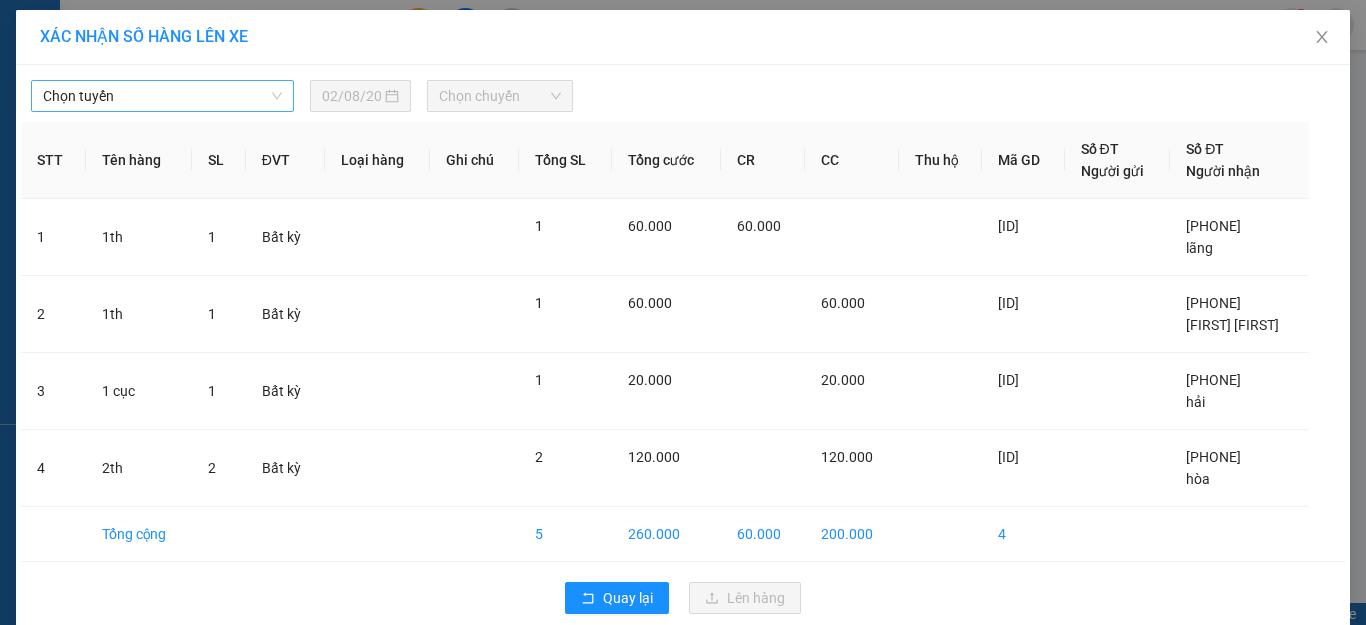 click on "Chọn tuyến" at bounding box center (162, 96) 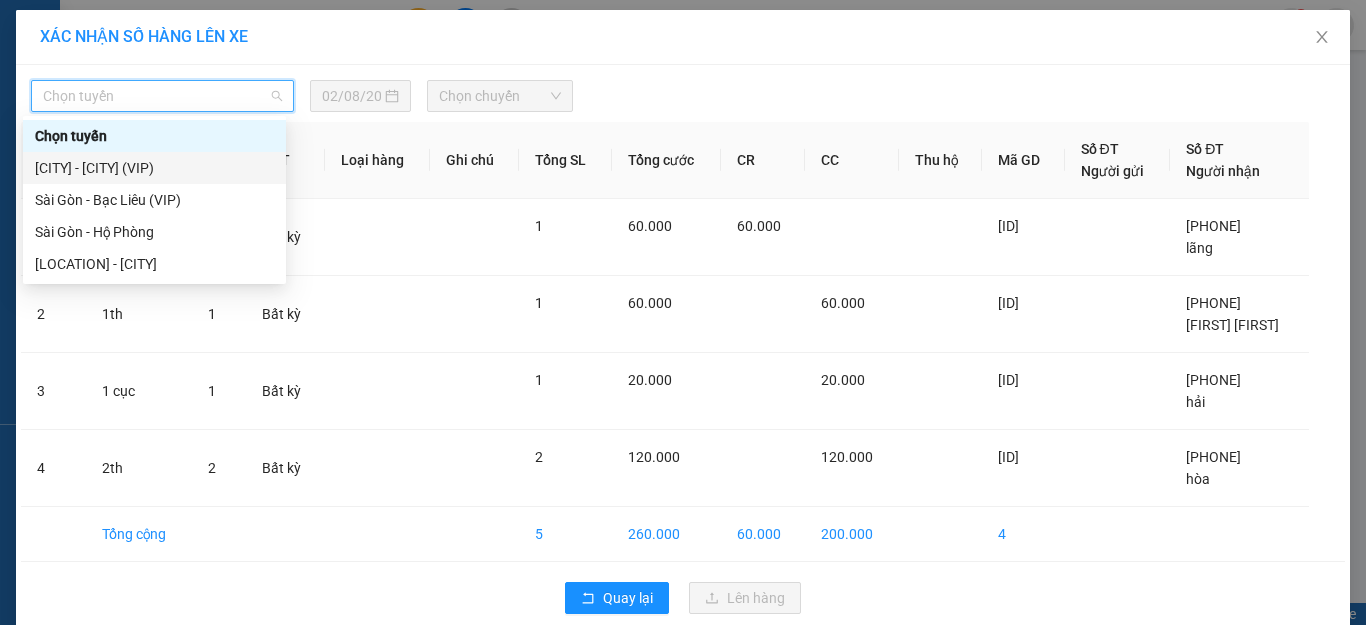 click on "[CITY] - [CITY] (VIP)" at bounding box center [154, 168] 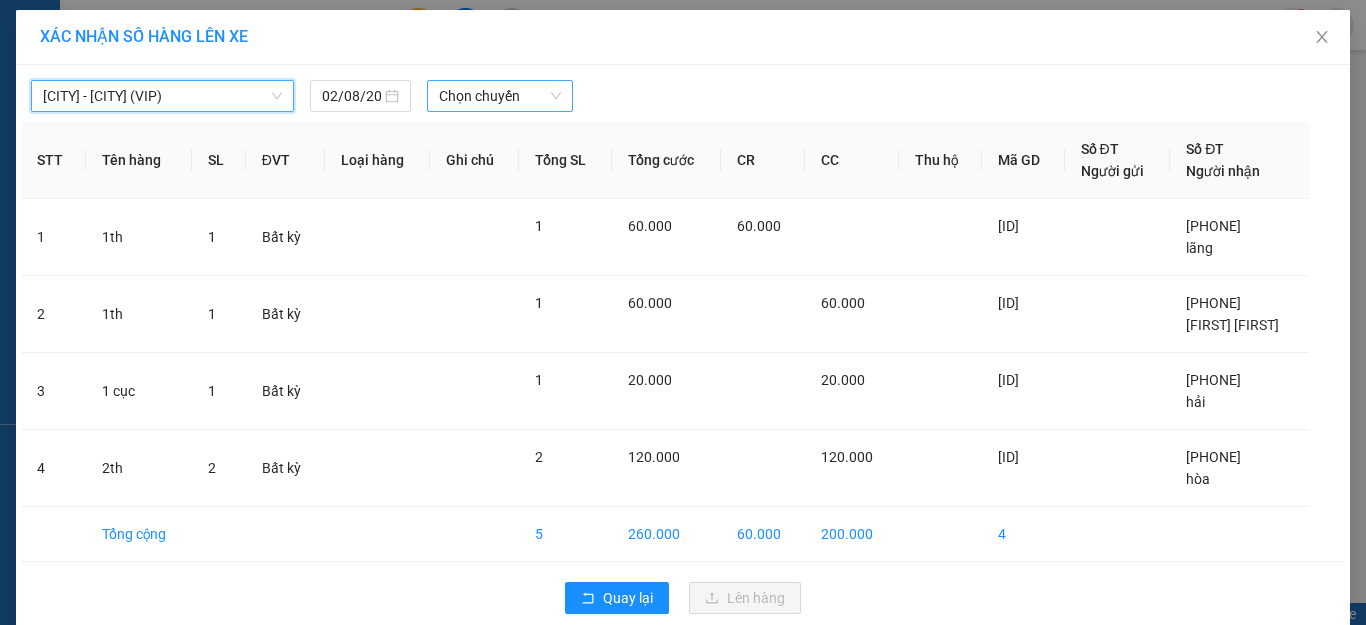 click on "Chọn chuyến" at bounding box center [500, 96] 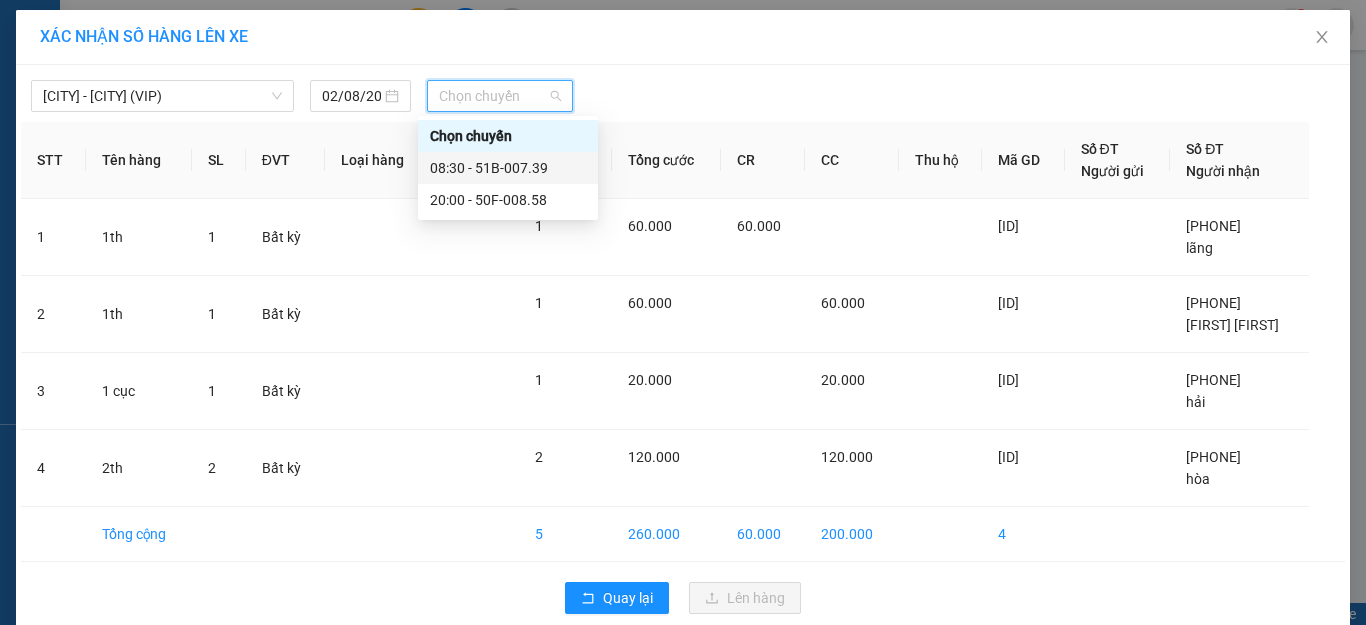click on "[TIME] - [PLATE]" at bounding box center (508, 168) 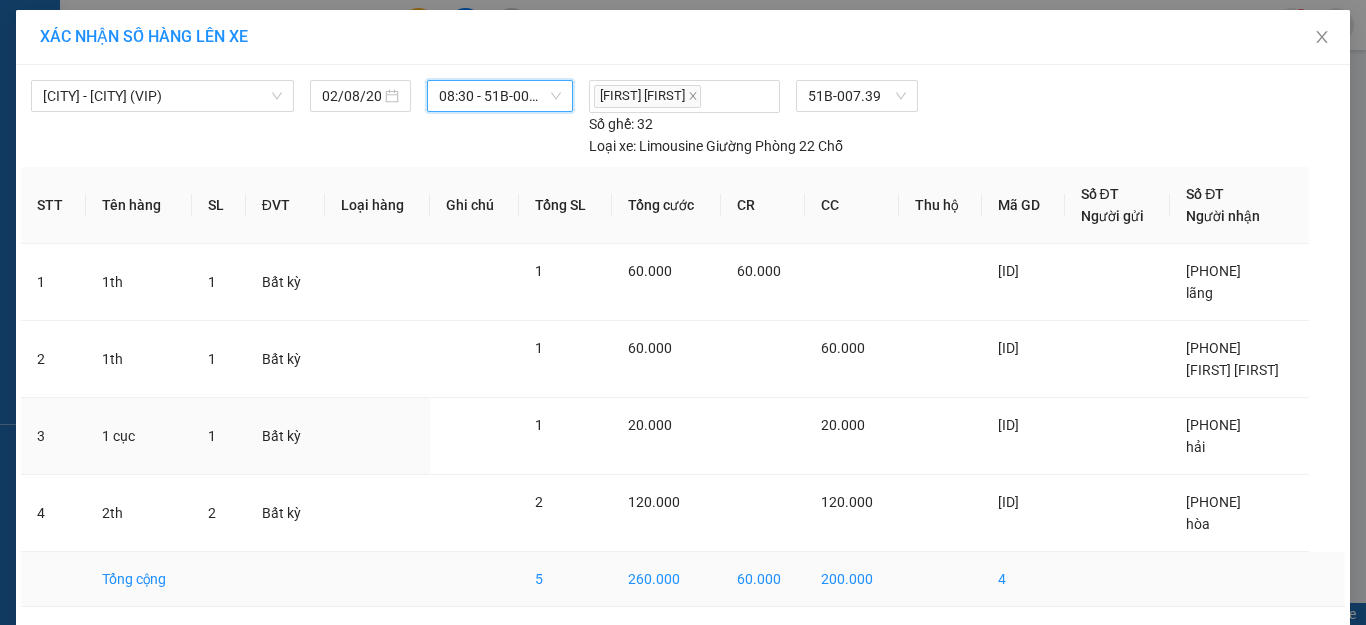 scroll, scrollTop: 73, scrollLeft: 0, axis: vertical 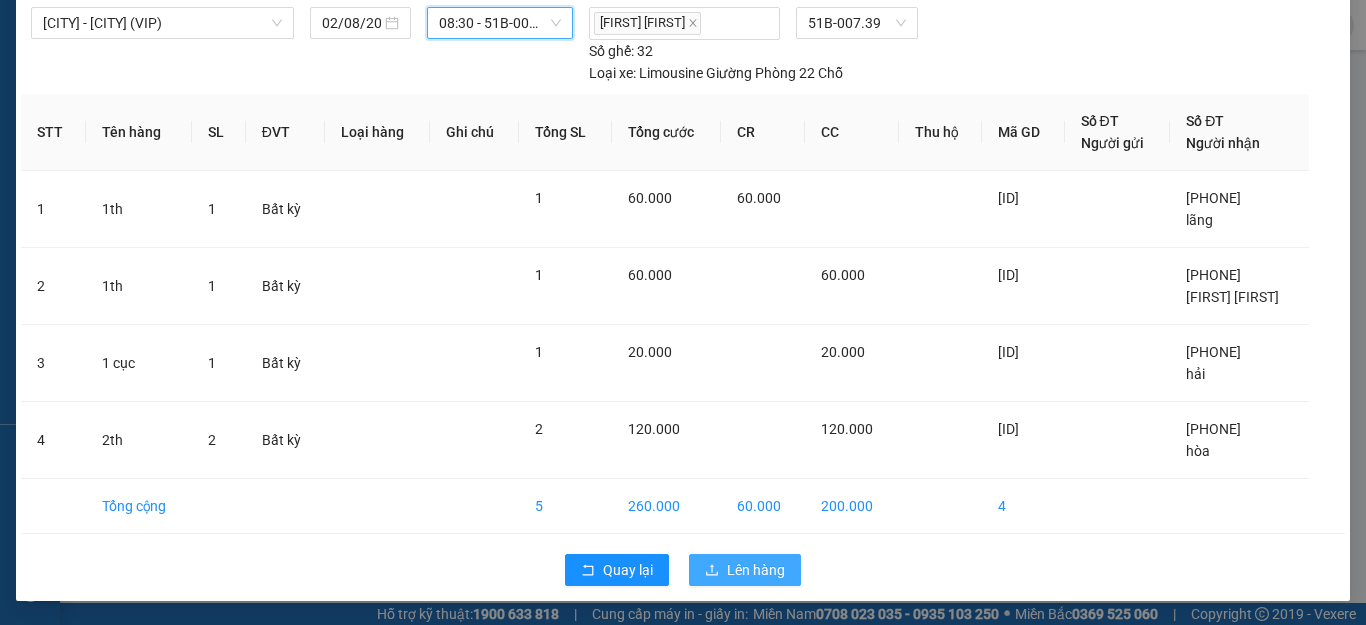 click on "Lên hàng" at bounding box center (756, 570) 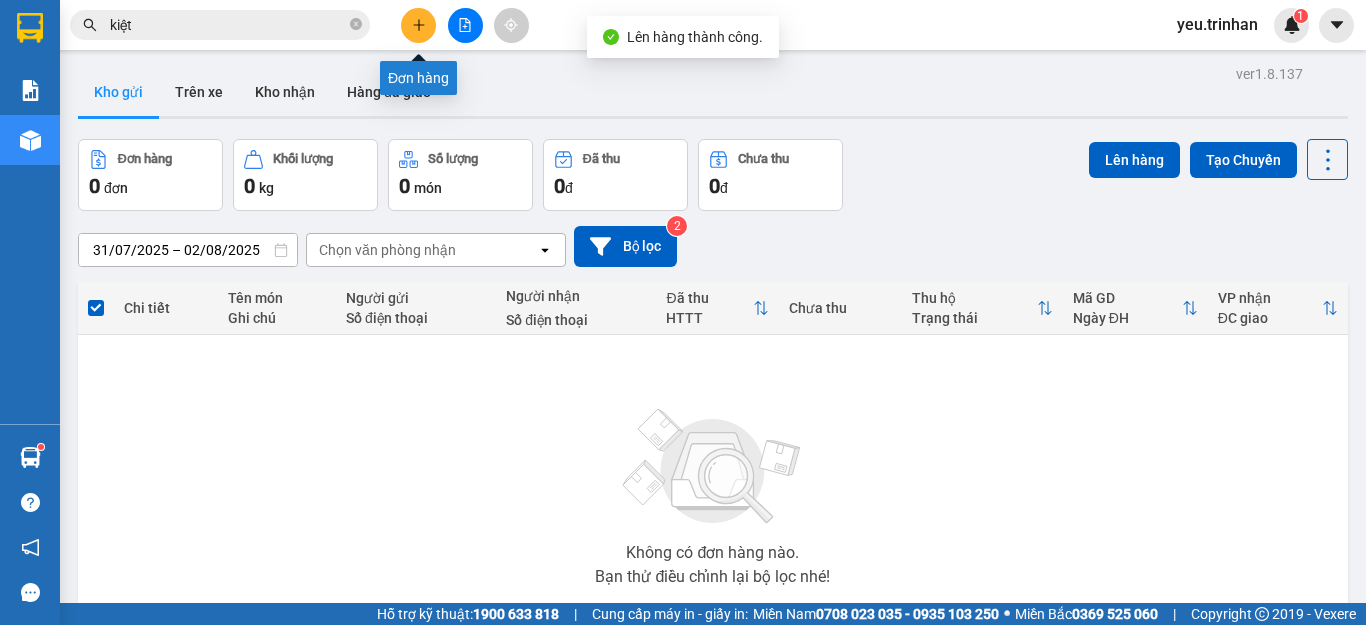 click 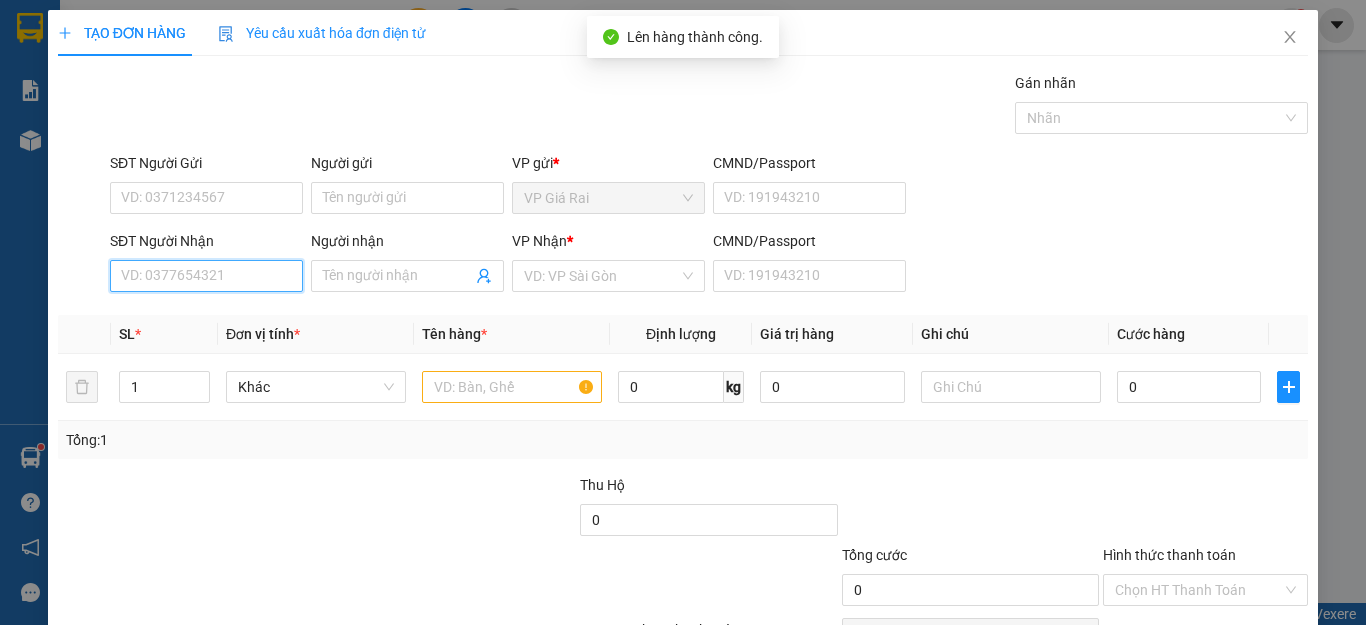 click on "SĐT Người Nhận" at bounding box center [206, 276] 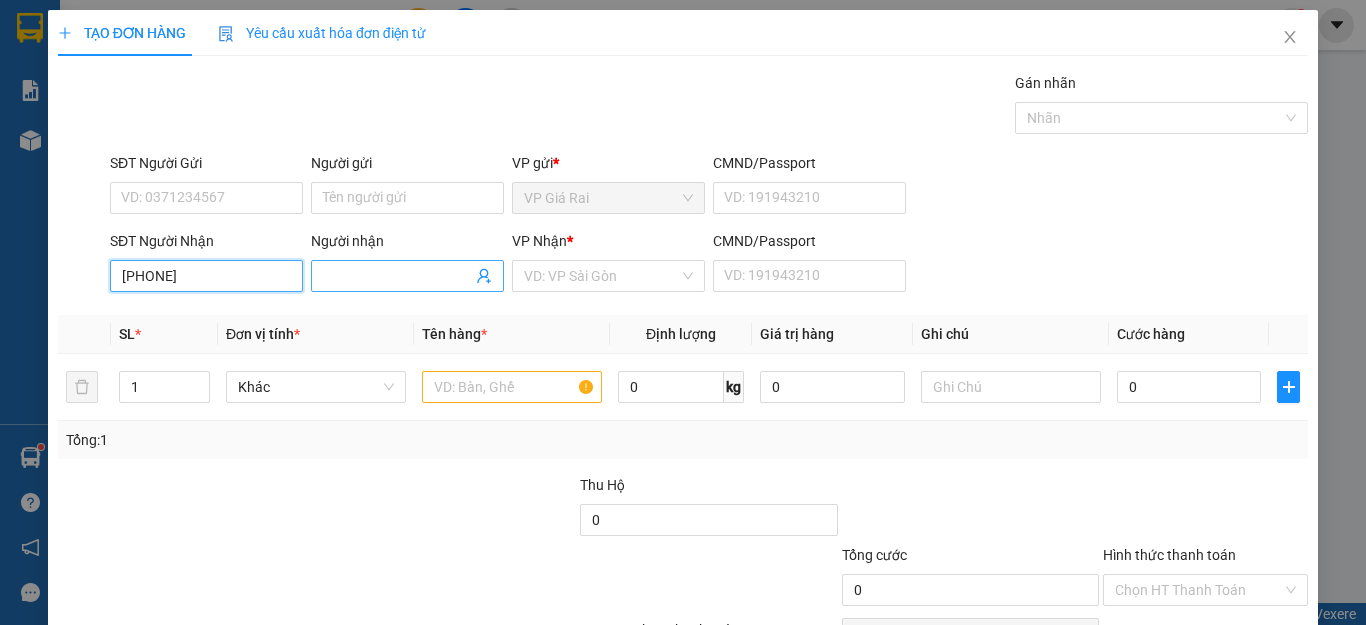 type on "[PHONE]" 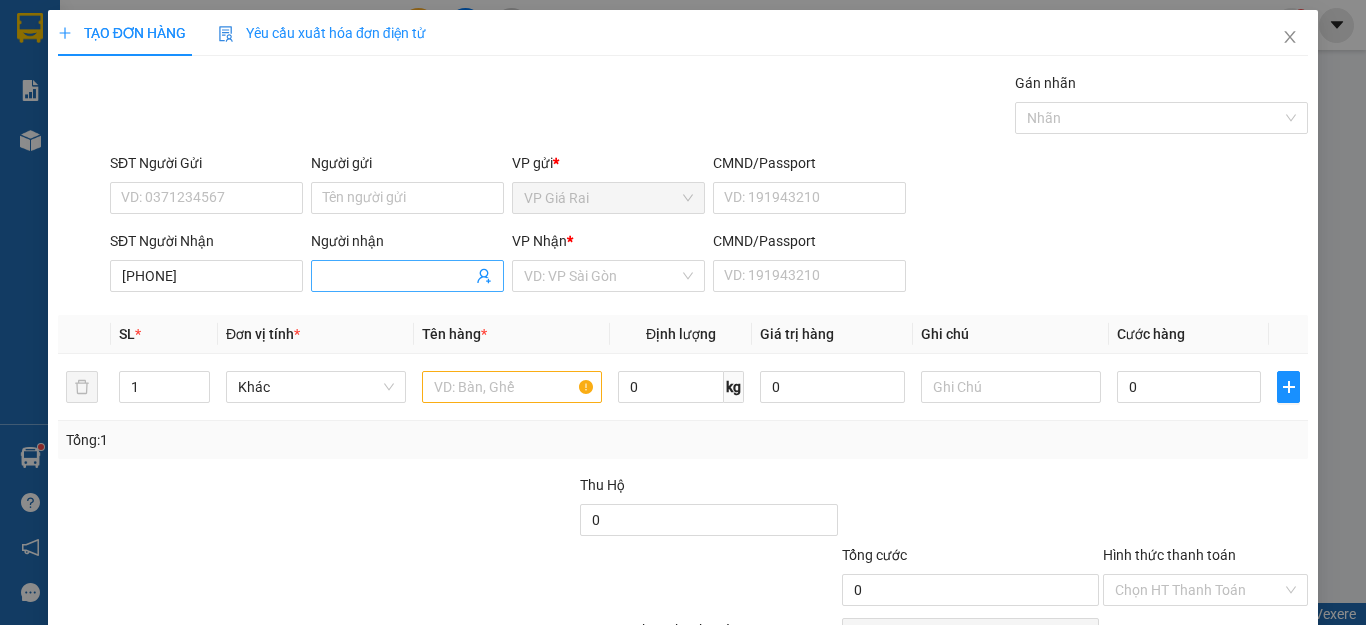 click on "Người nhận" at bounding box center (397, 276) 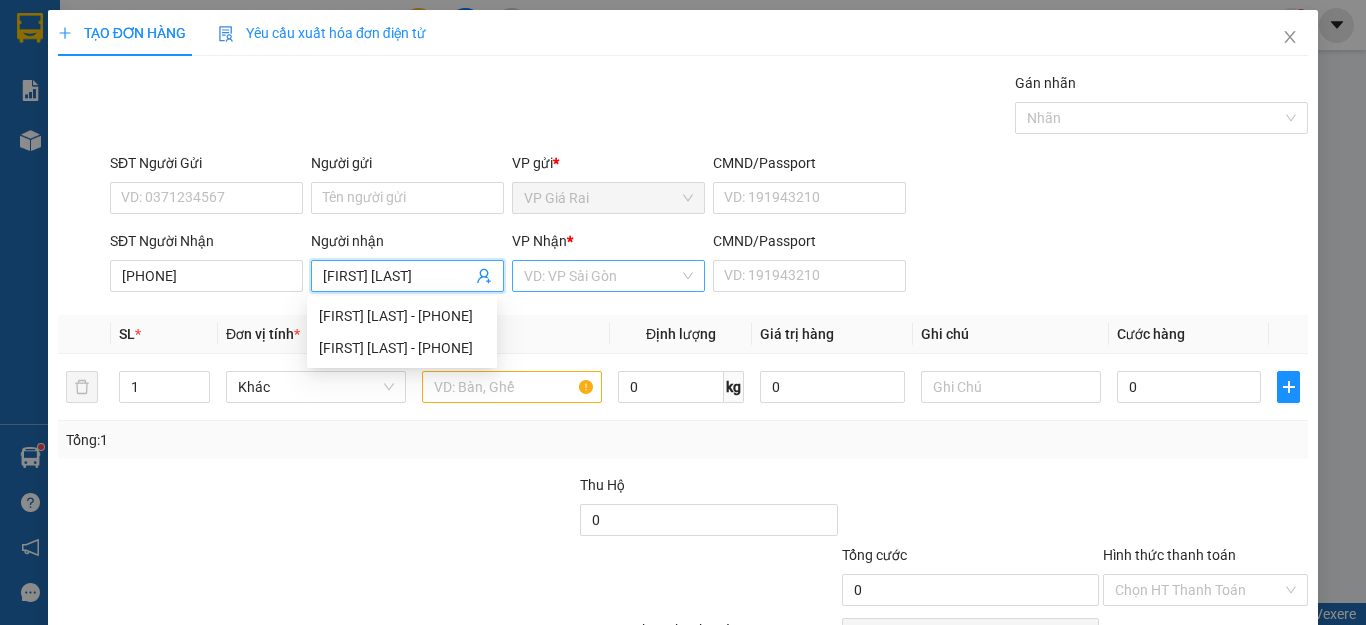 type on "[FIRST] [LAST]" 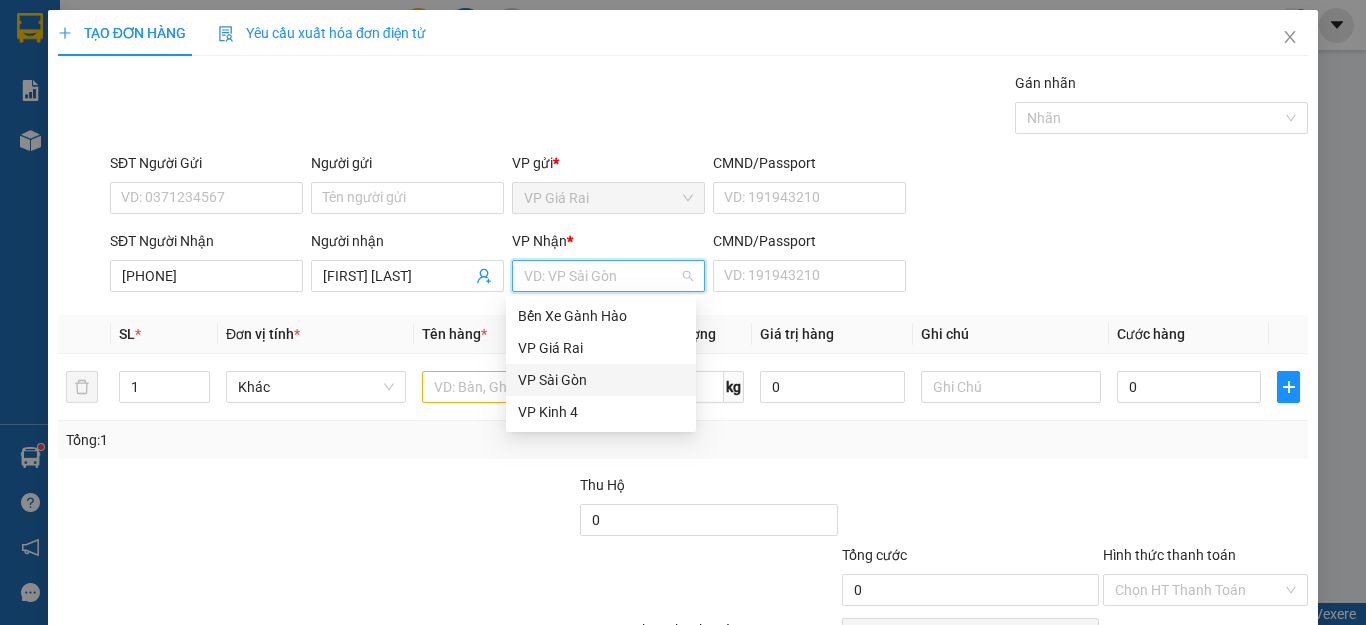 click on "VP Sài Gòn" at bounding box center [601, 380] 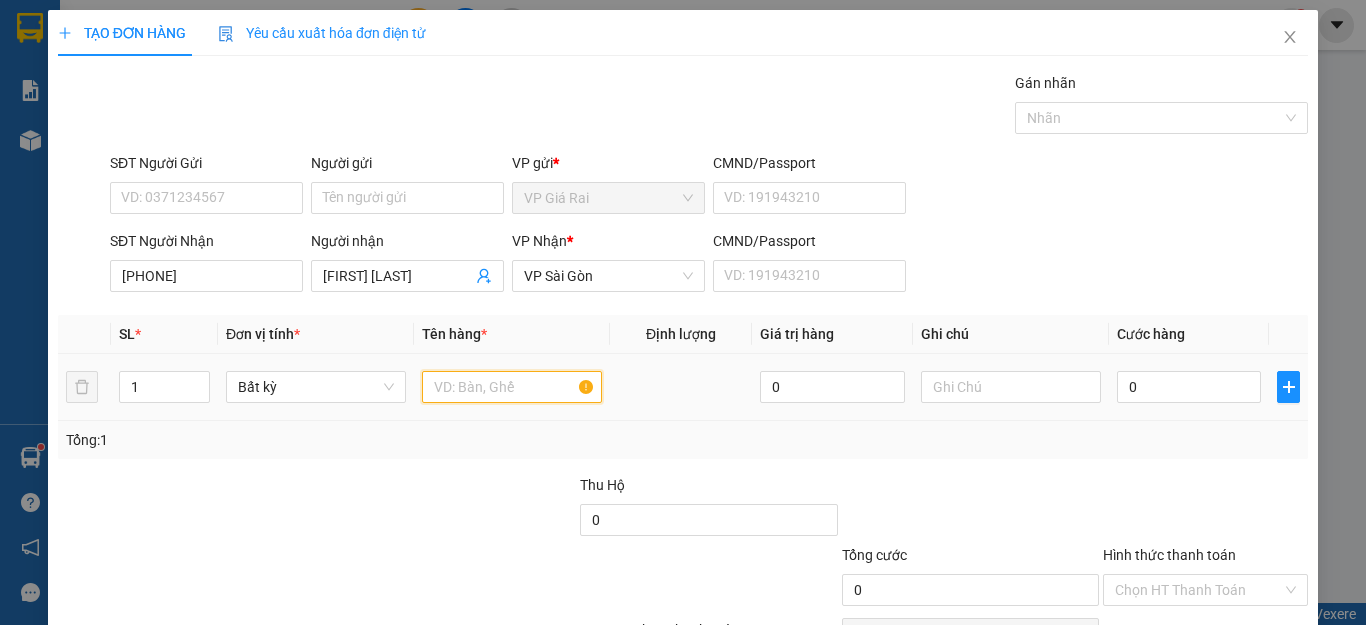 click at bounding box center [512, 387] 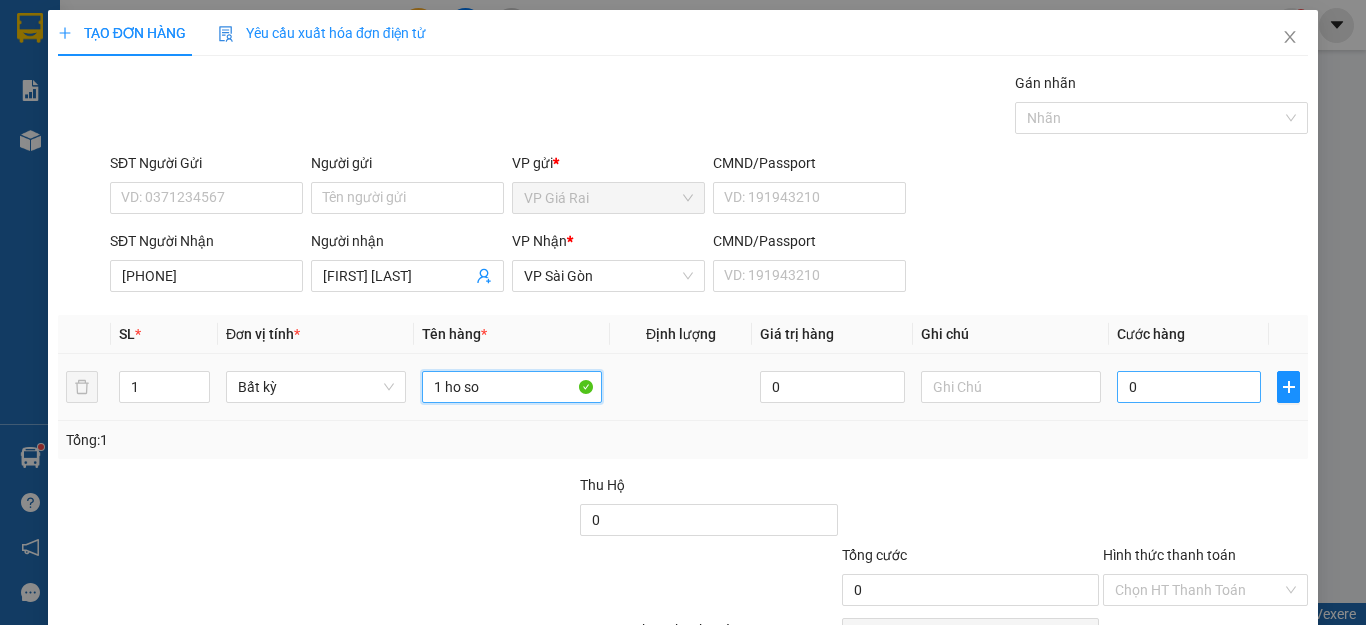 type on "1 ho so" 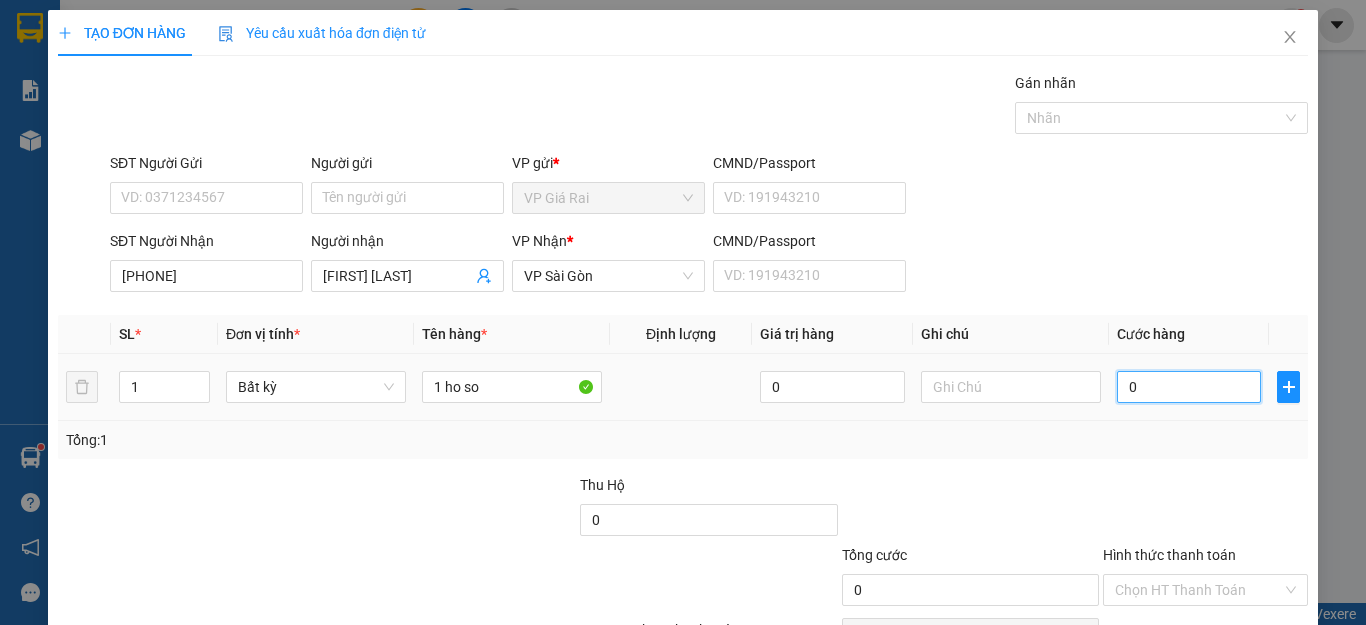 click on "0" at bounding box center (1189, 387) 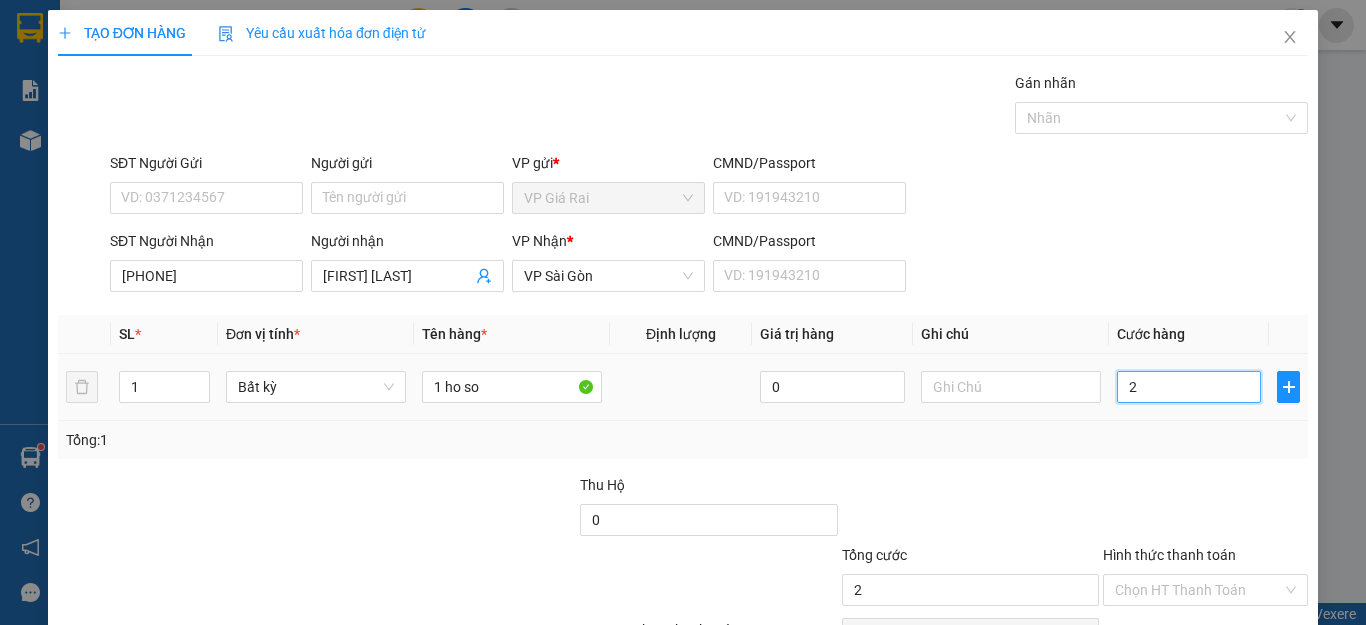 type on "20" 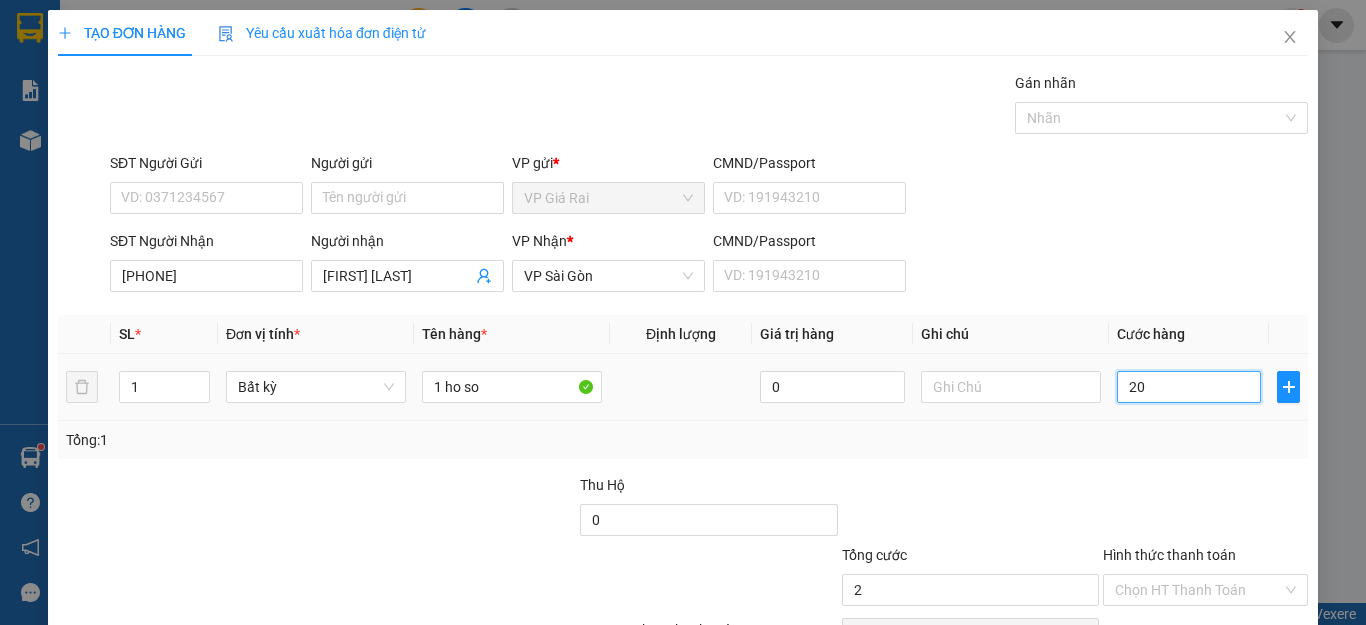 type on "20" 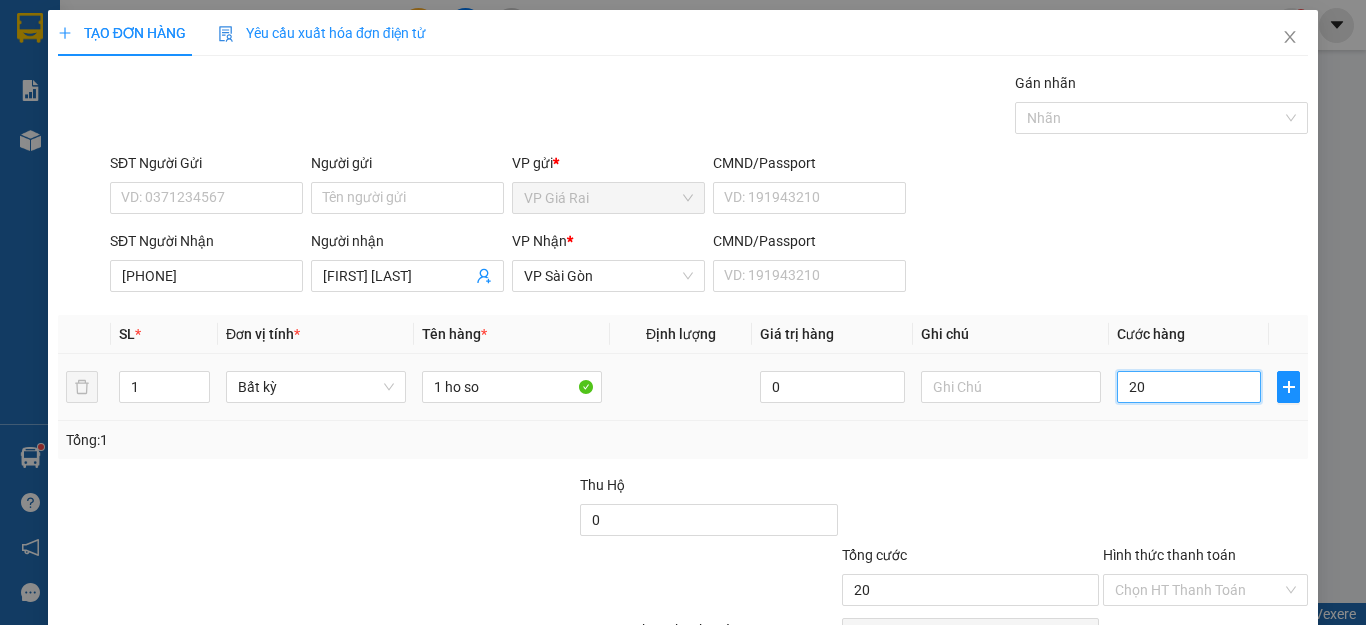 type on "20" 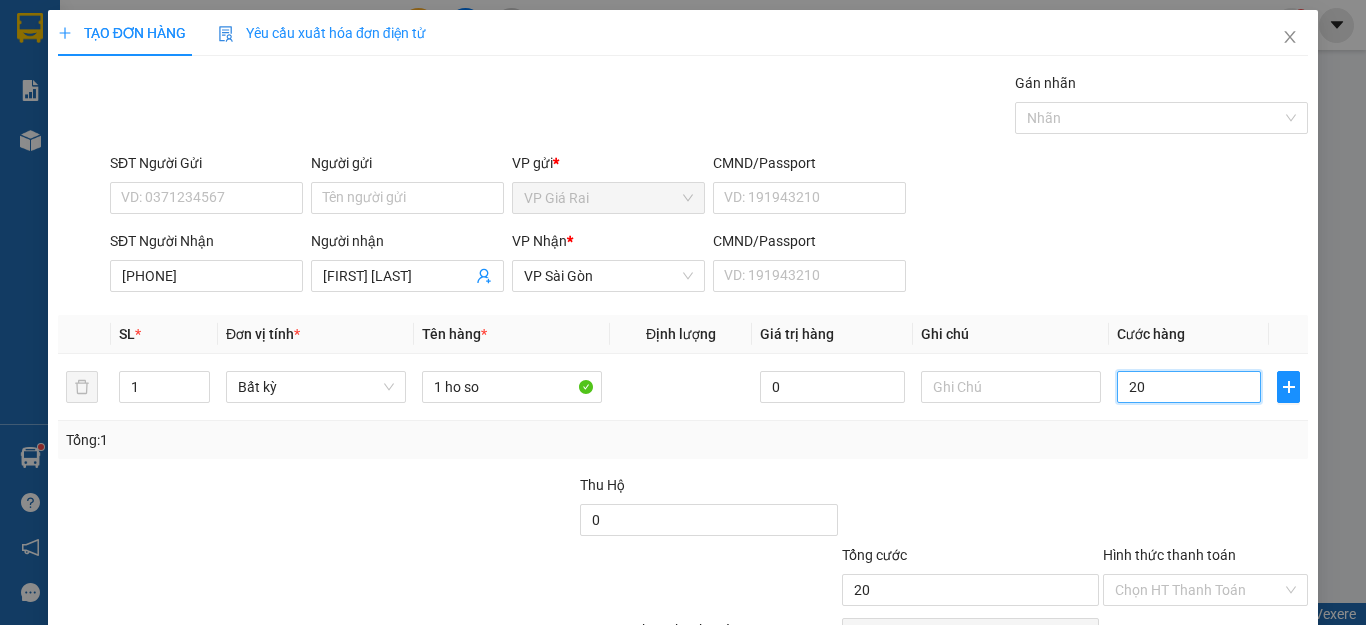 scroll, scrollTop: 115, scrollLeft: 0, axis: vertical 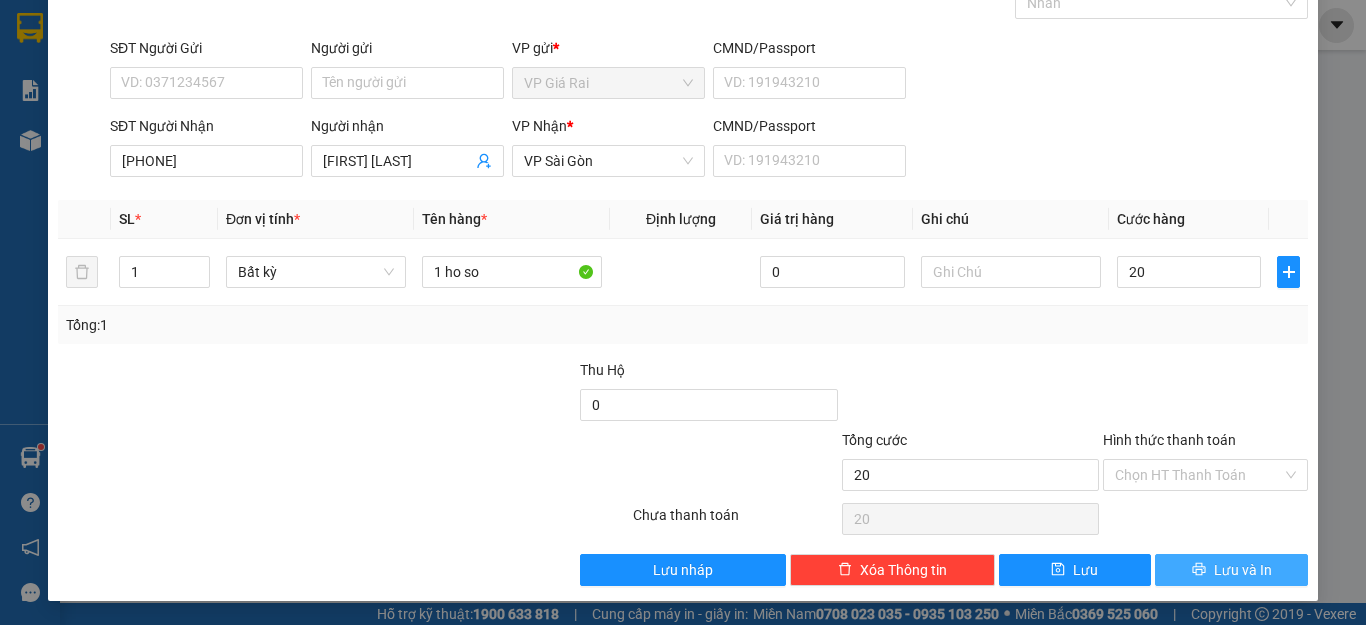 type on "20.000" 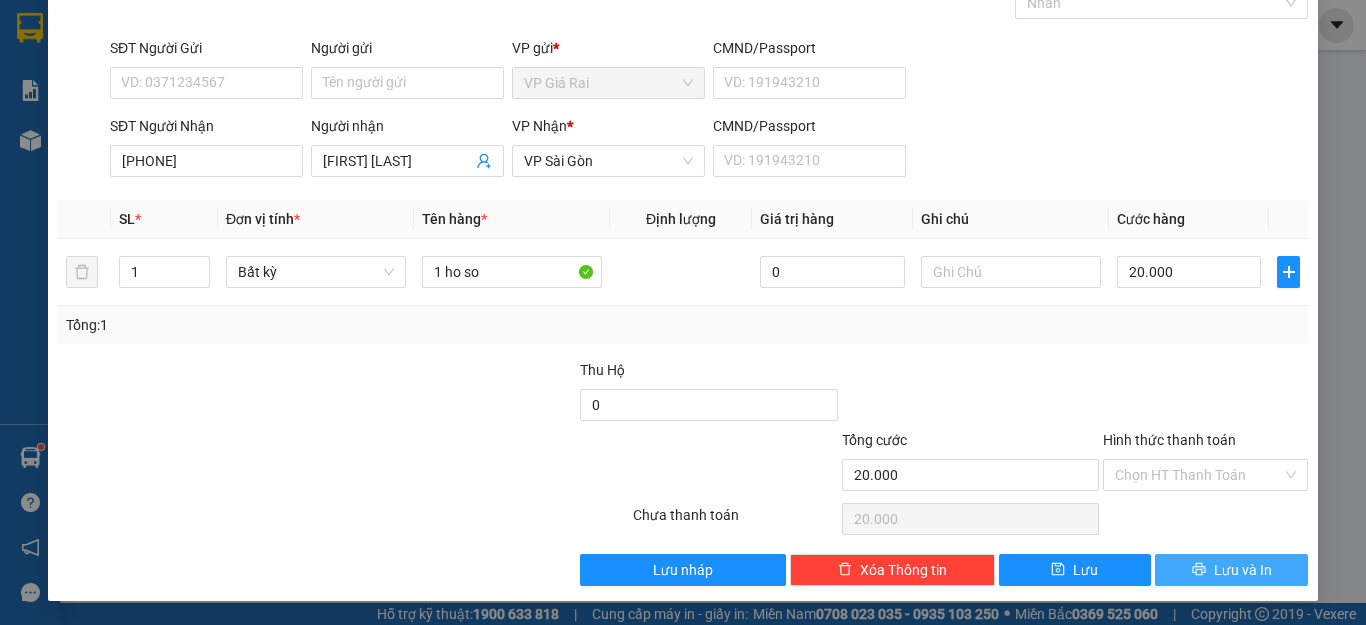click on "Lưu và In" at bounding box center [1231, 570] 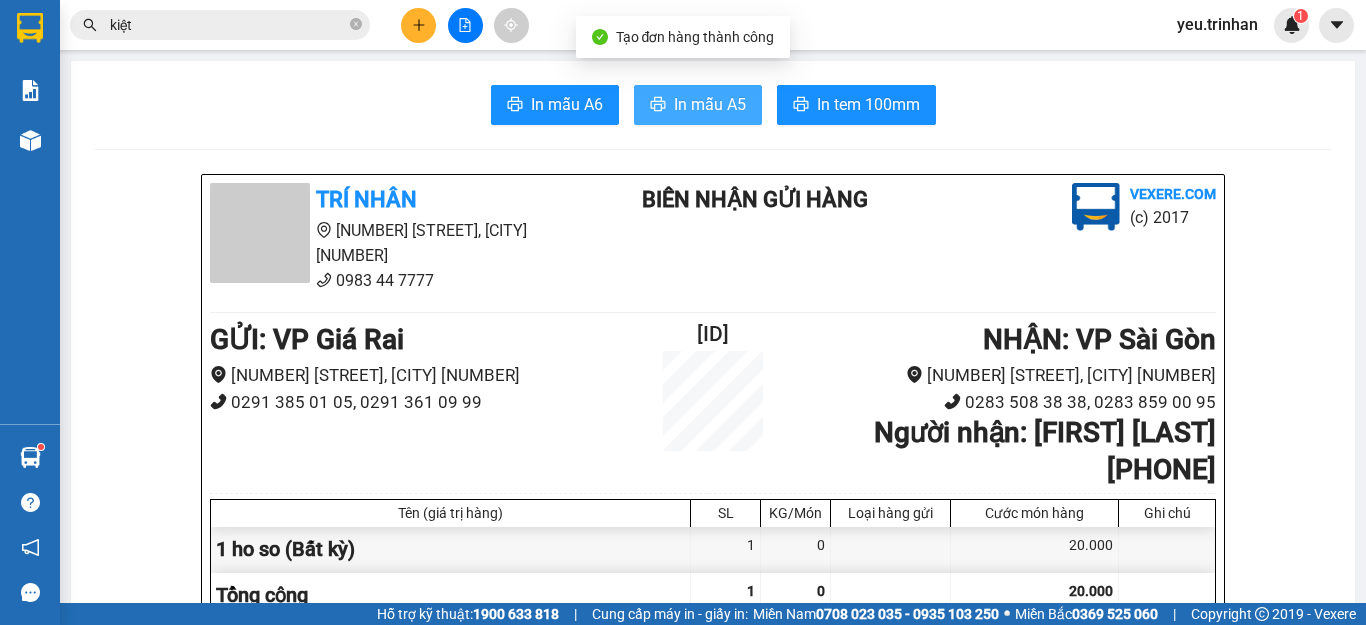 click on "In mẫu A5" at bounding box center (710, 104) 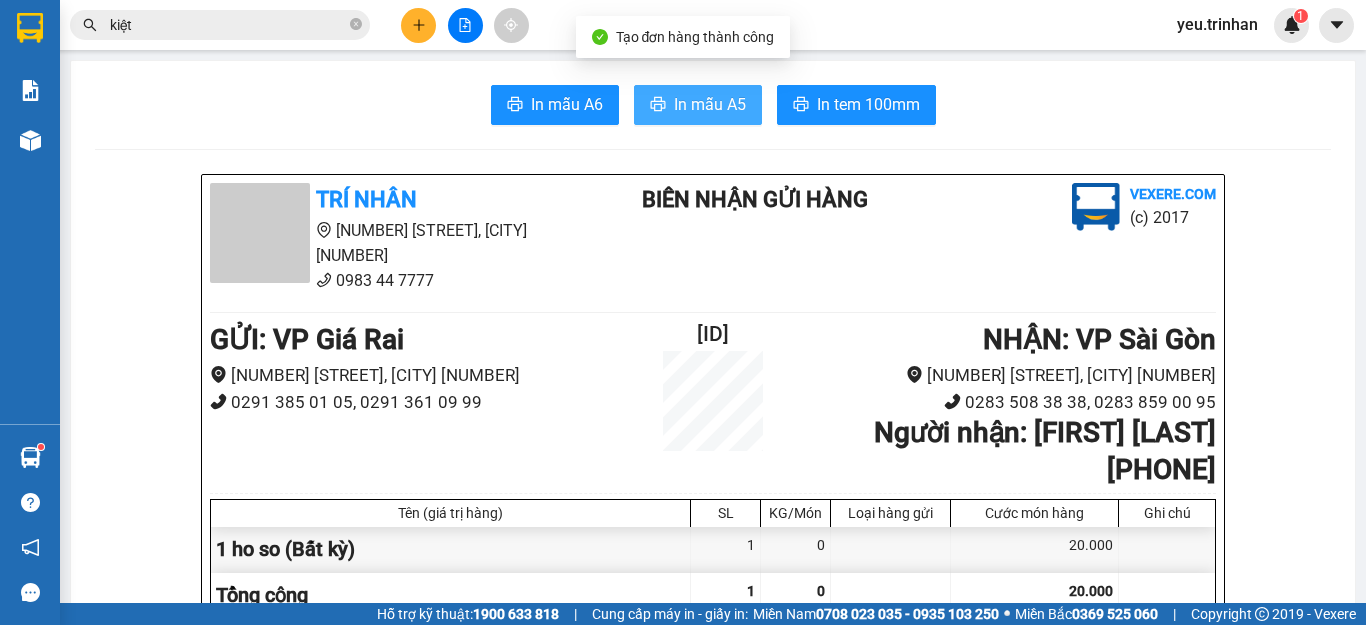 scroll, scrollTop: 0, scrollLeft: 0, axis: both 